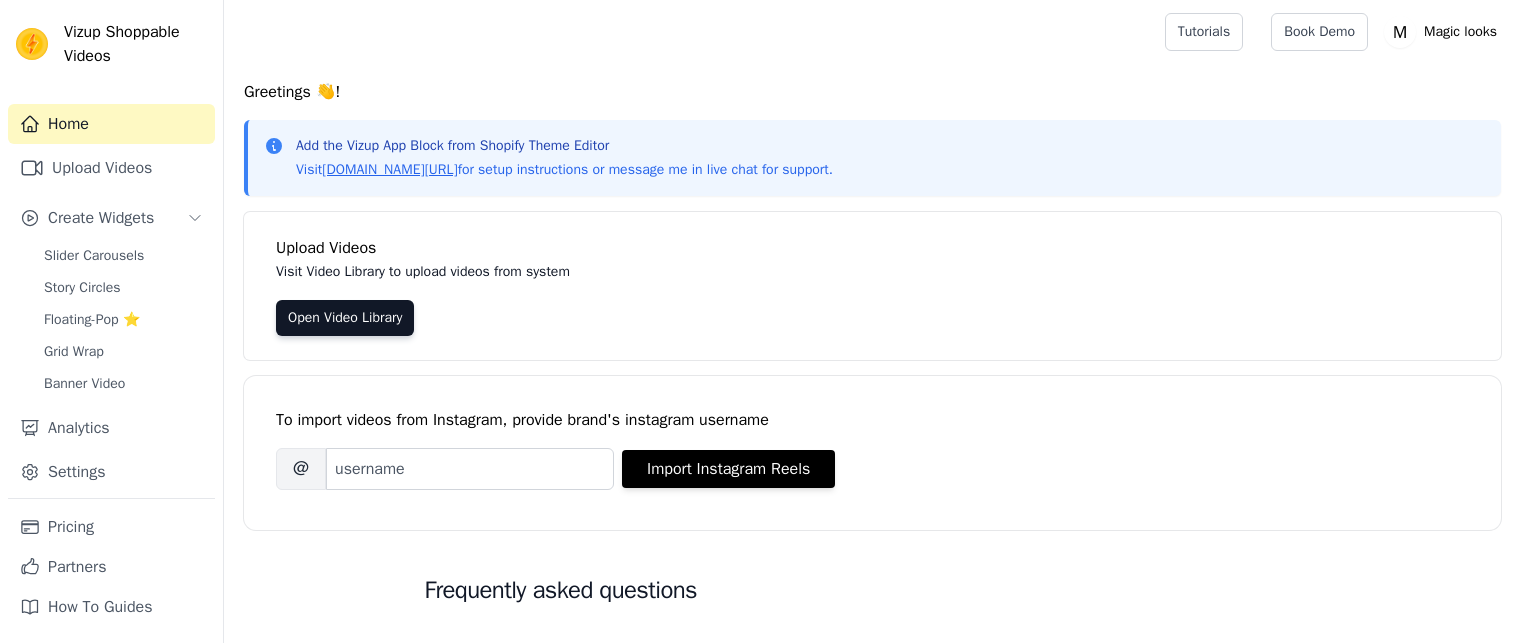 scroll, scrollTop: 0, scrollLeft: 0, axis: both 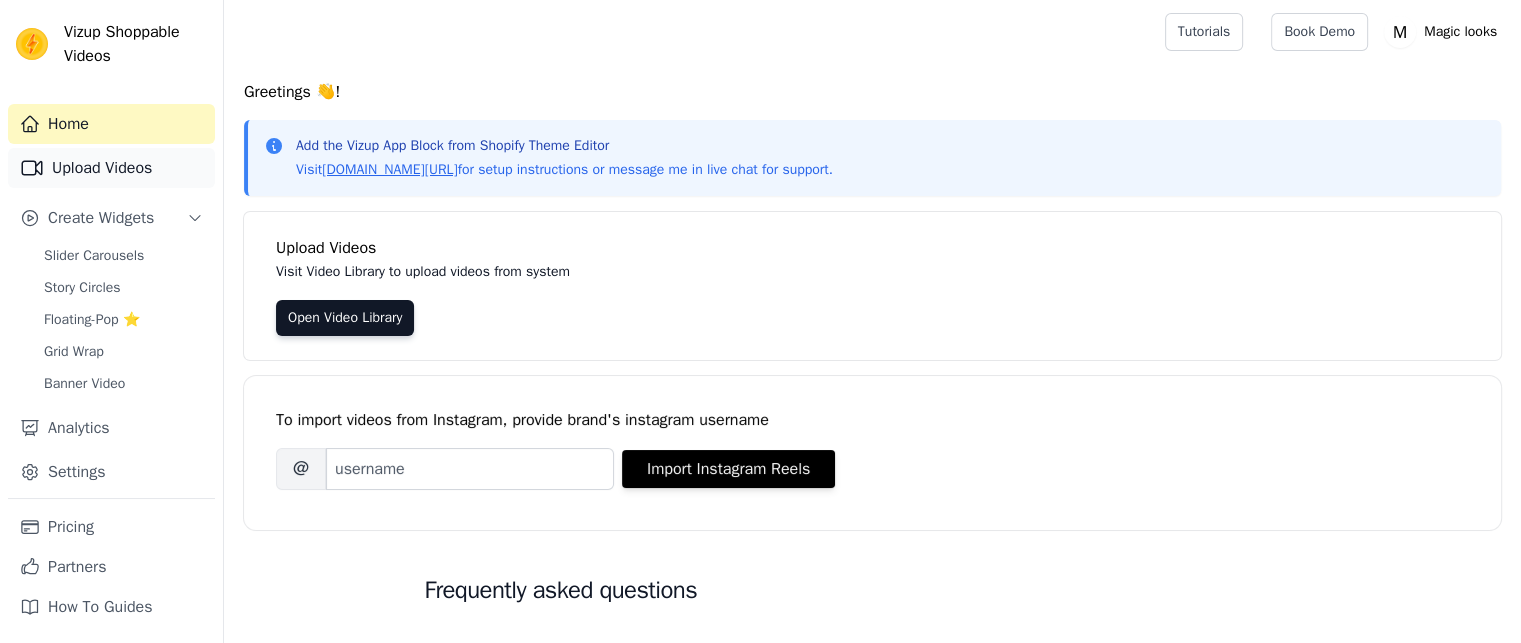 click on "Upload Videos" at bounding box center [111, 168] 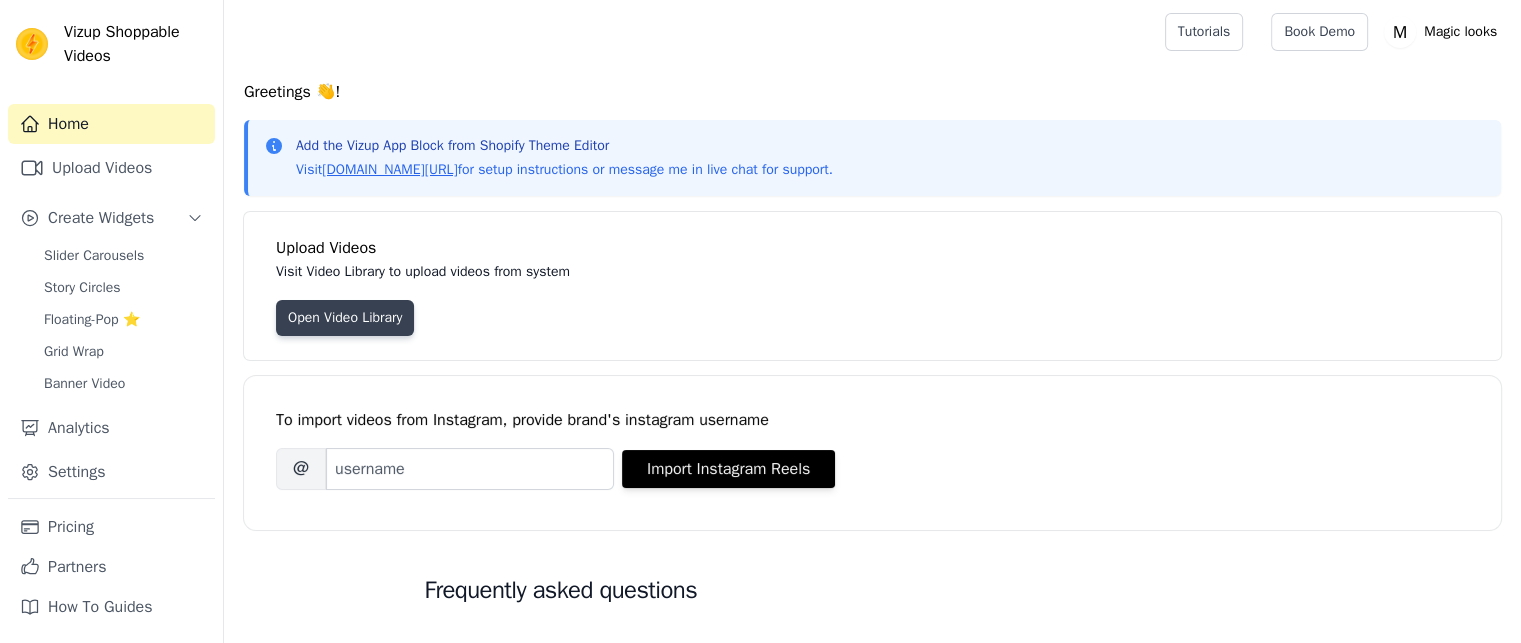 click on "Open Video Library" at bounding box center [345, 318] 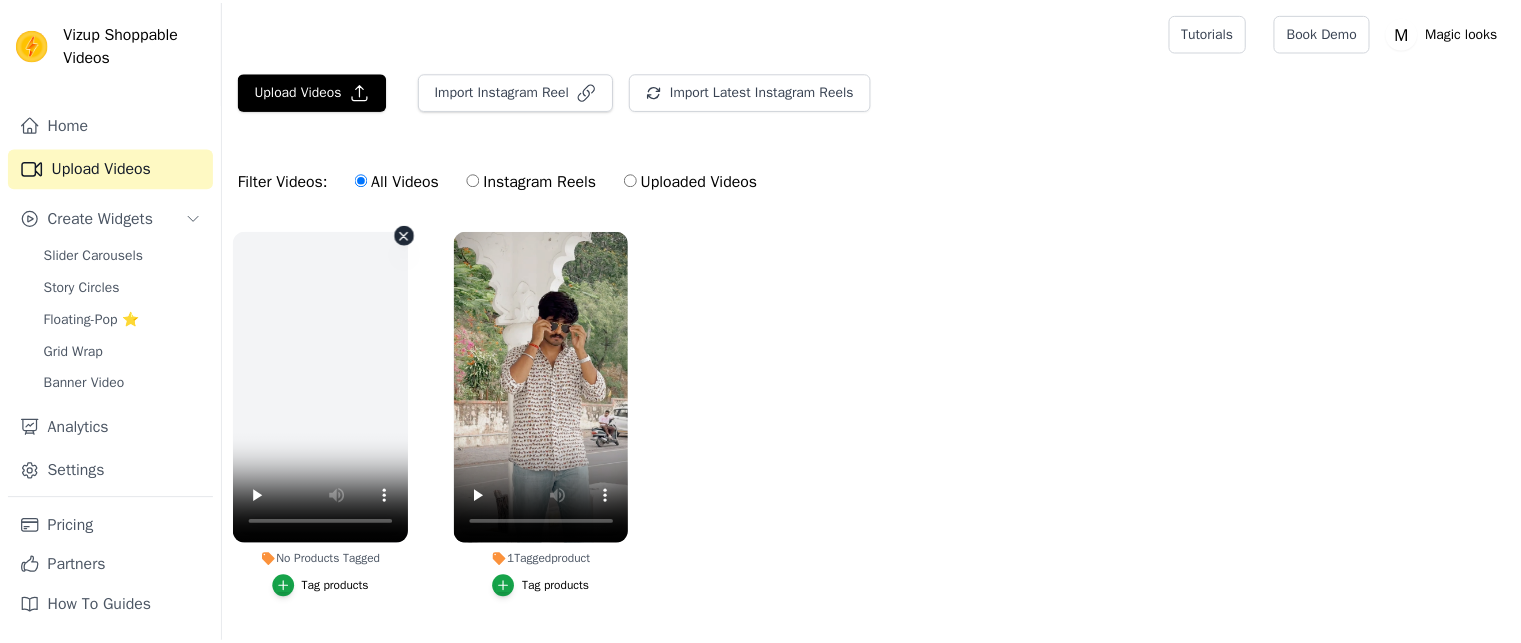 scroll, scrollTop: 0, scrollLeft: 0, axis: both 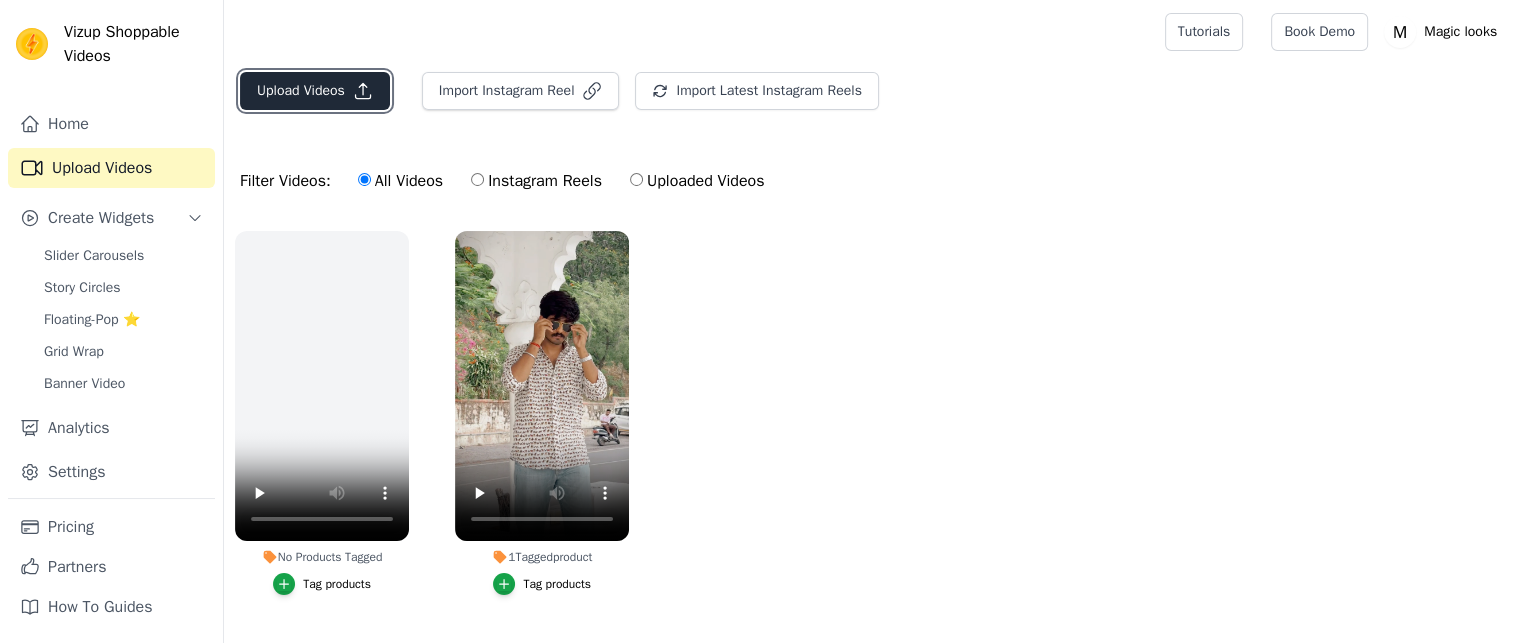 click 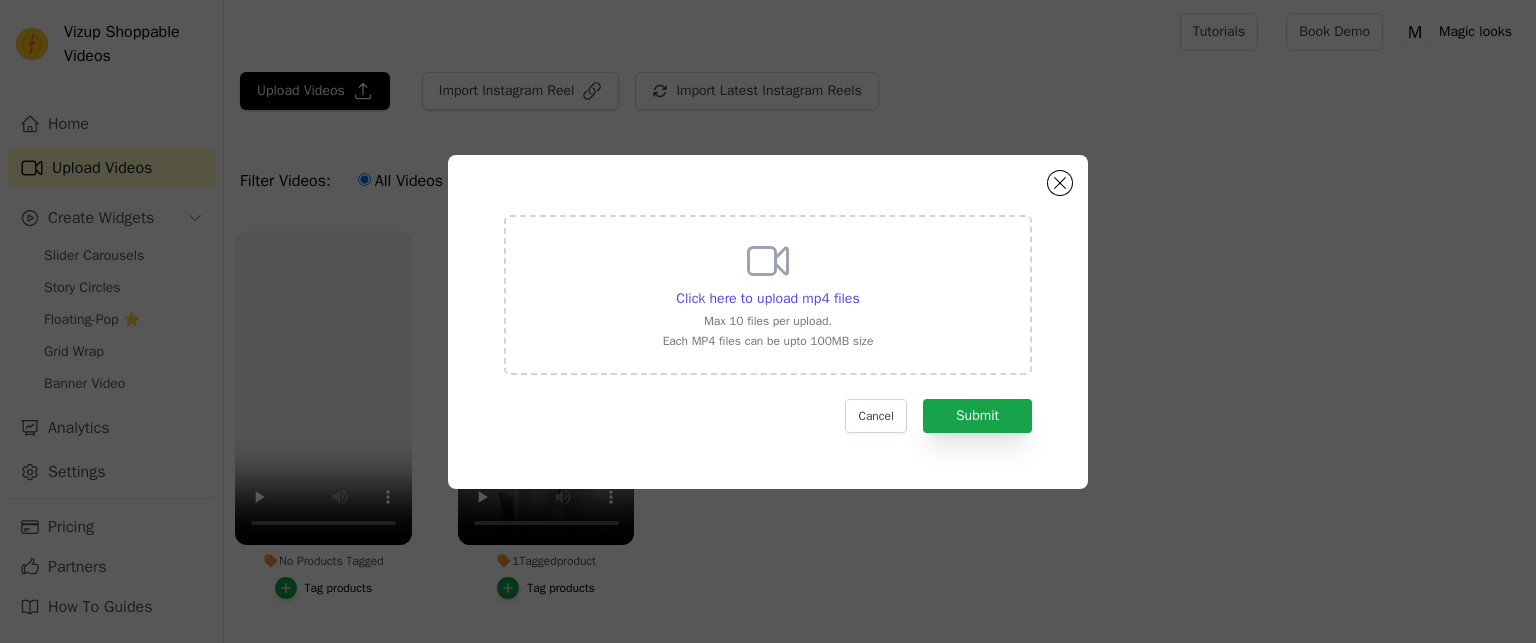 click on "Click here to upload mp4 files     Max 10 files per upload.   Each MP4 files can be upto 100MB size" at bounding box center [768, 295] 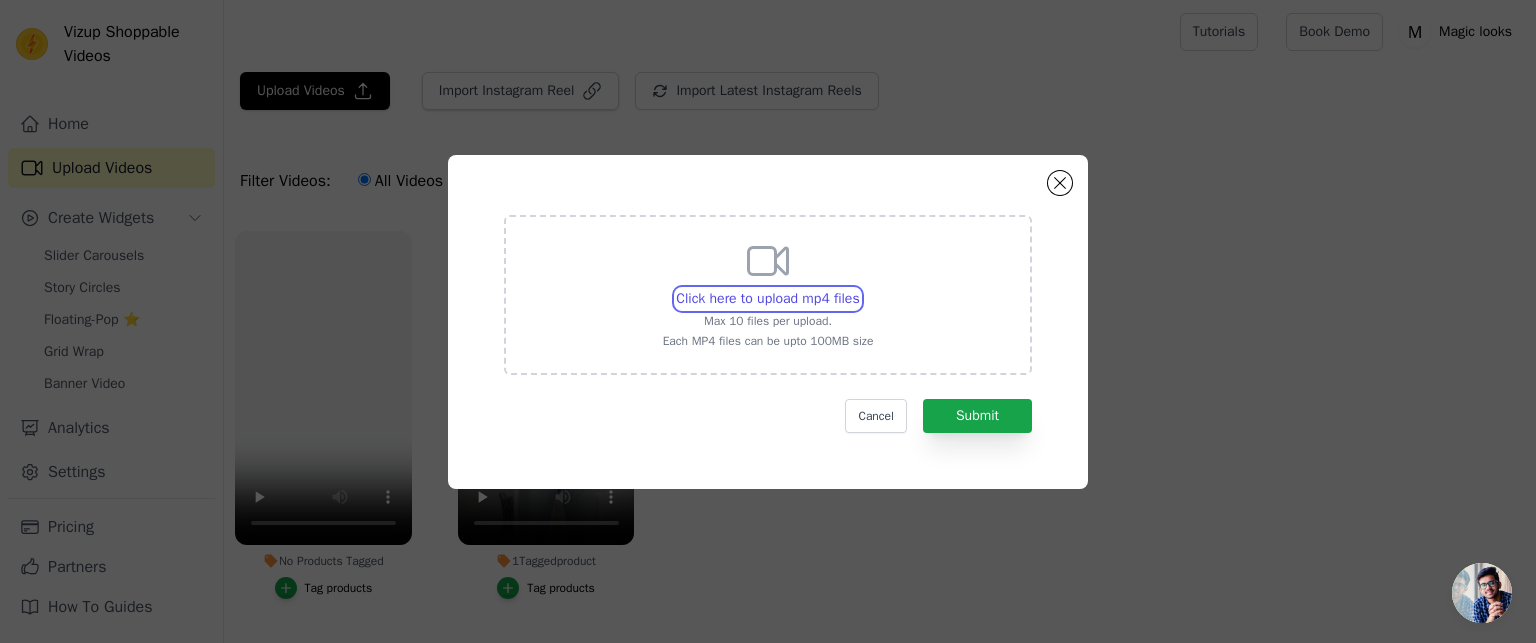 type on "C:\fakepath\0717.mp4" 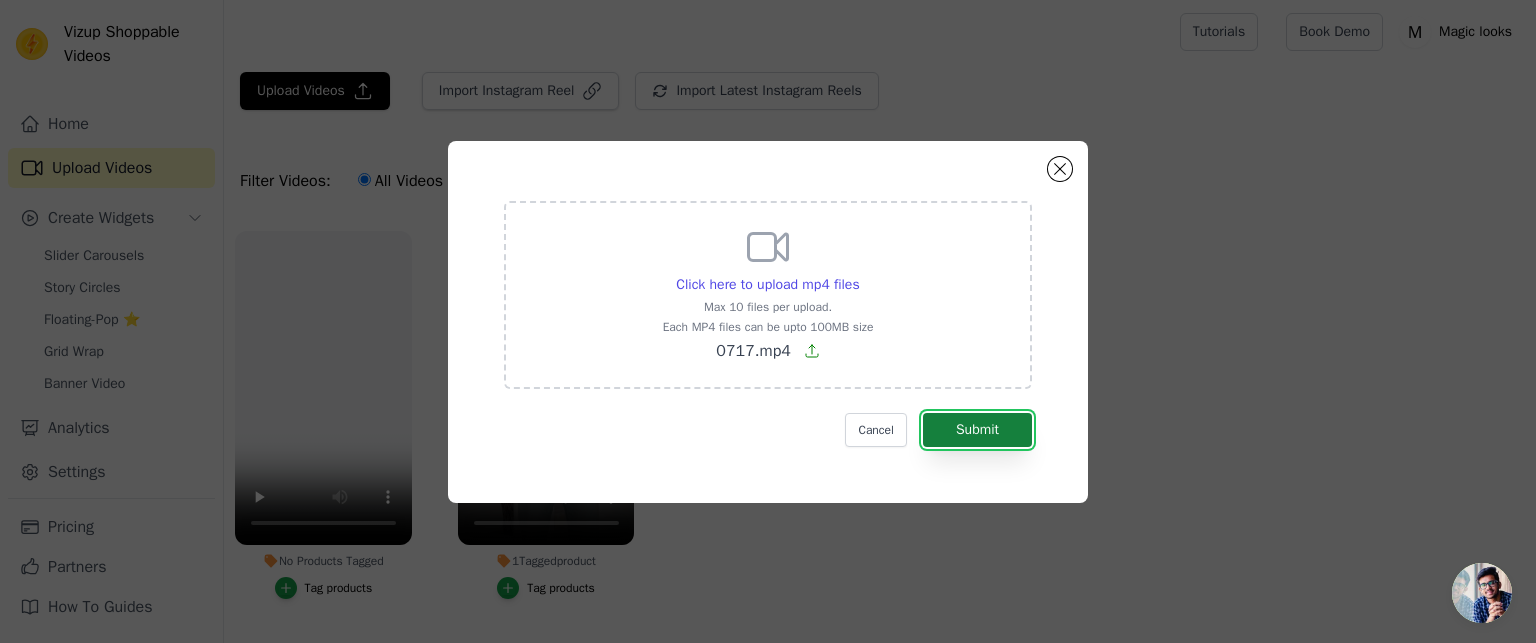click on "Submit" at bounding box center (977, 430) 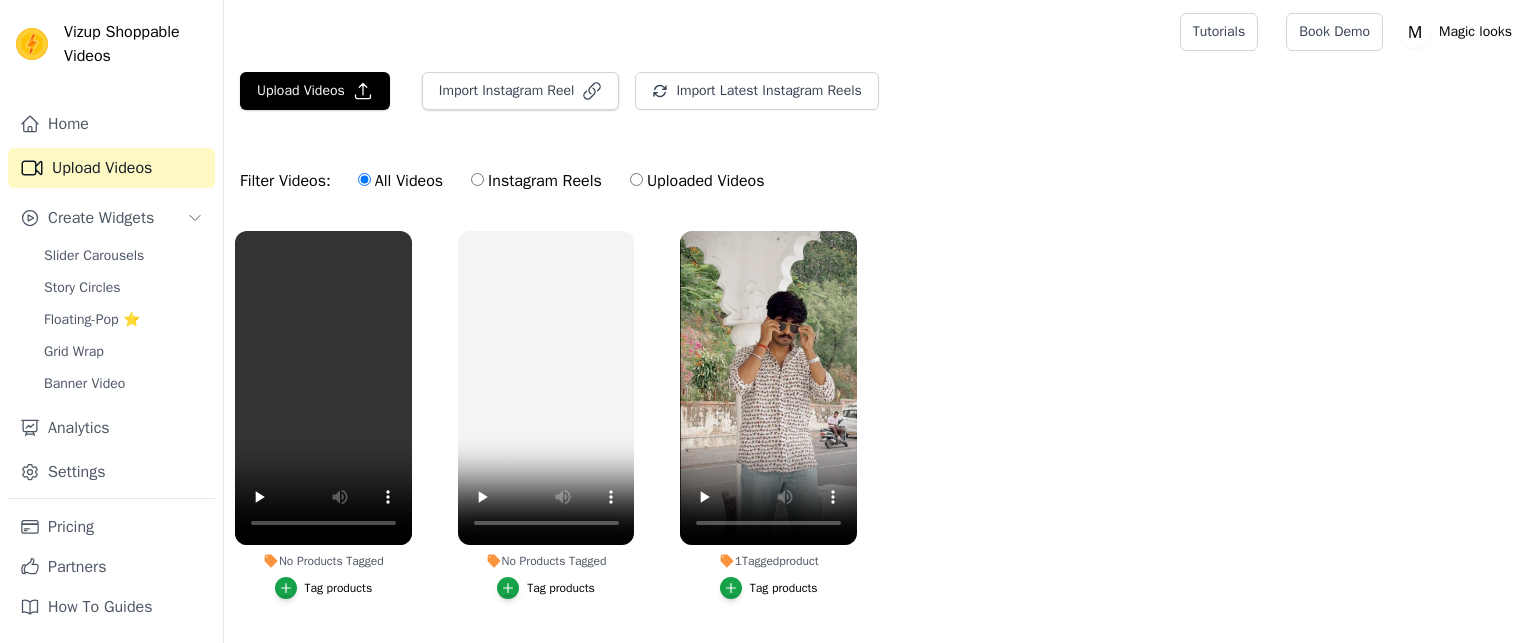 scroll, scrollTop: 0, scrollLeft: 0, axis: both 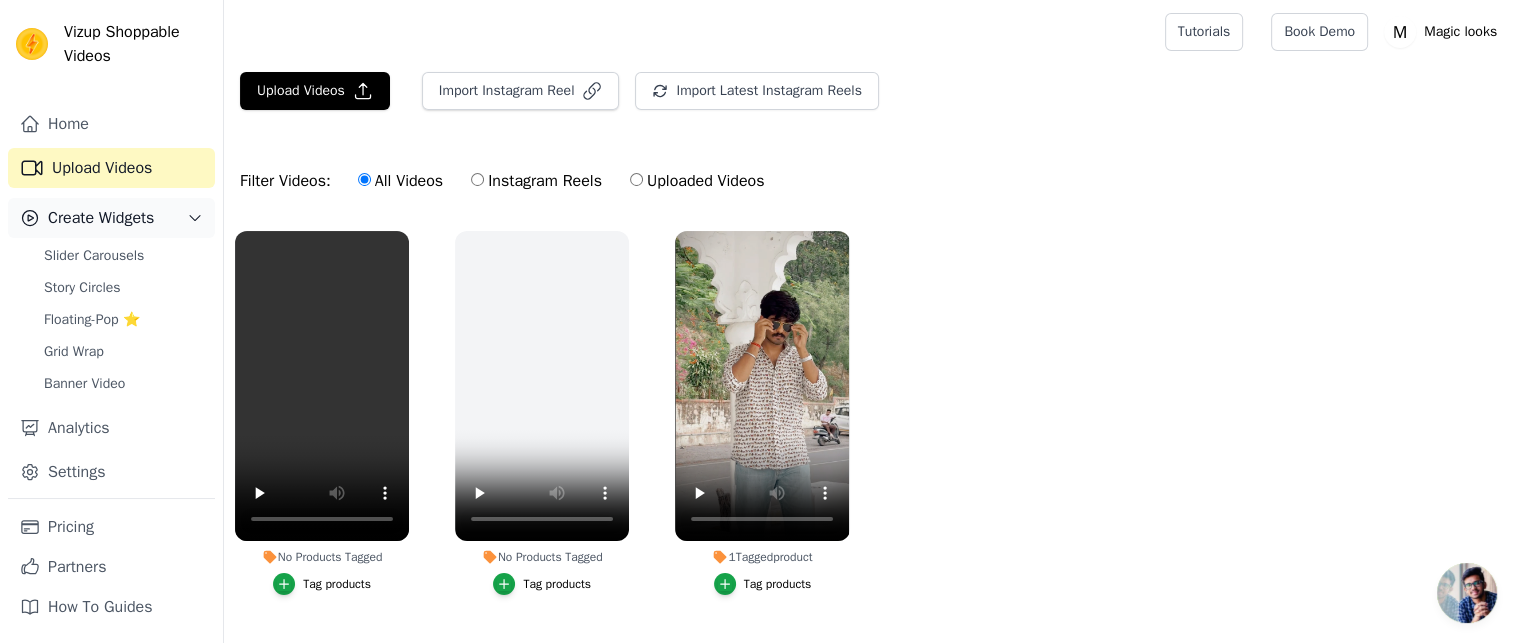 click on "Create Widgets" at bounding box center [111, 218] 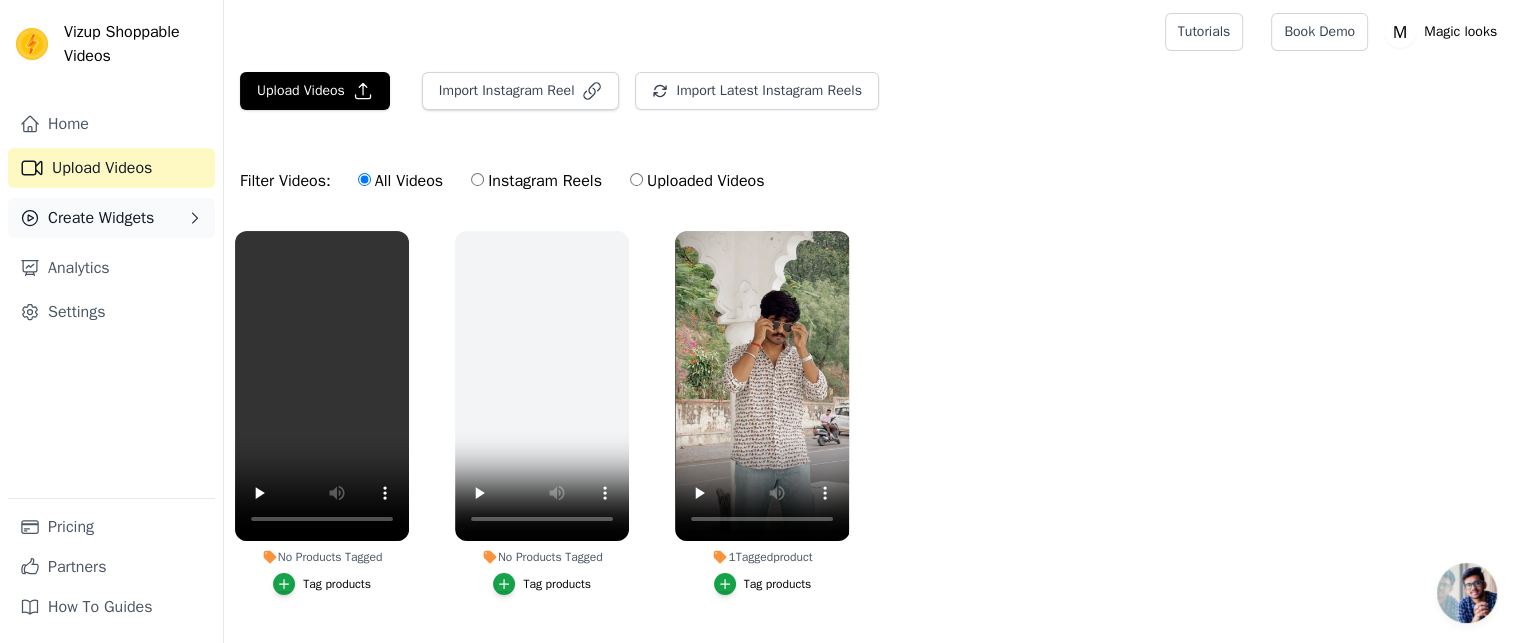 click on "Create Widgets" at bounding box center [111, 218] 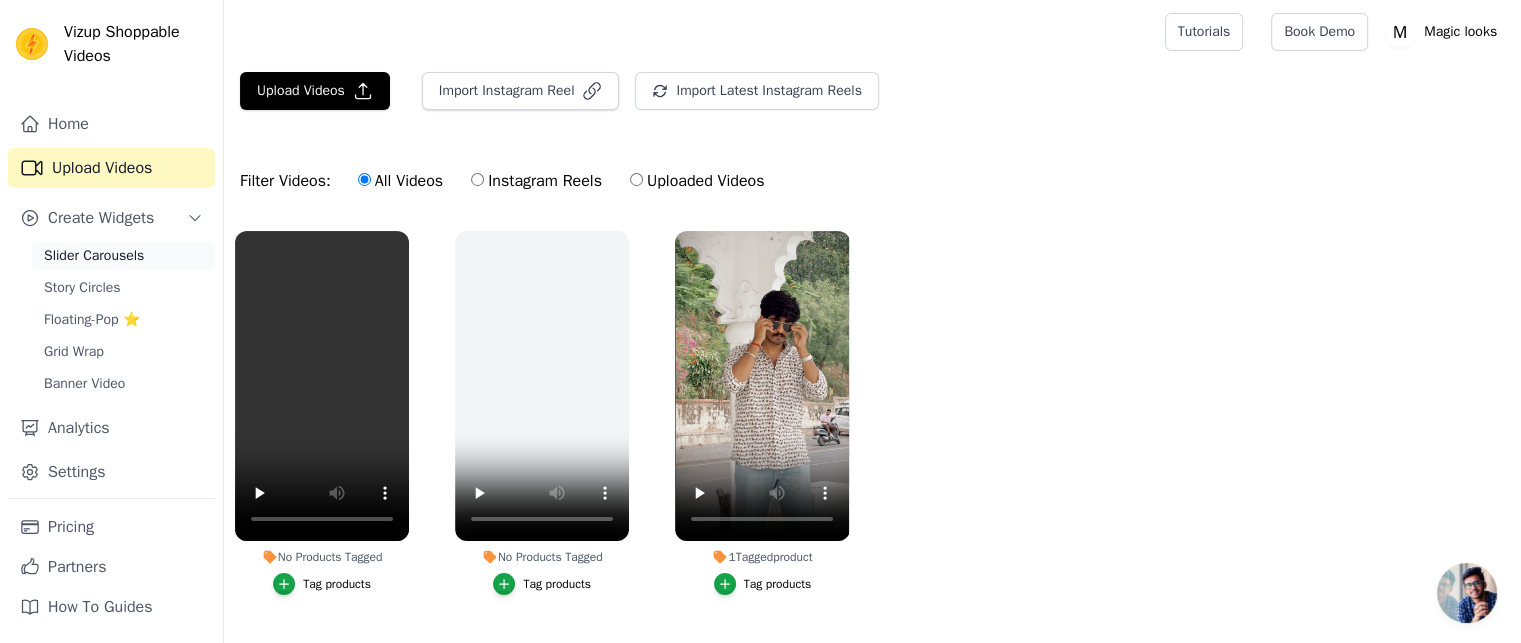 click on "Slider Carousels" at bounding box center (94, 256) 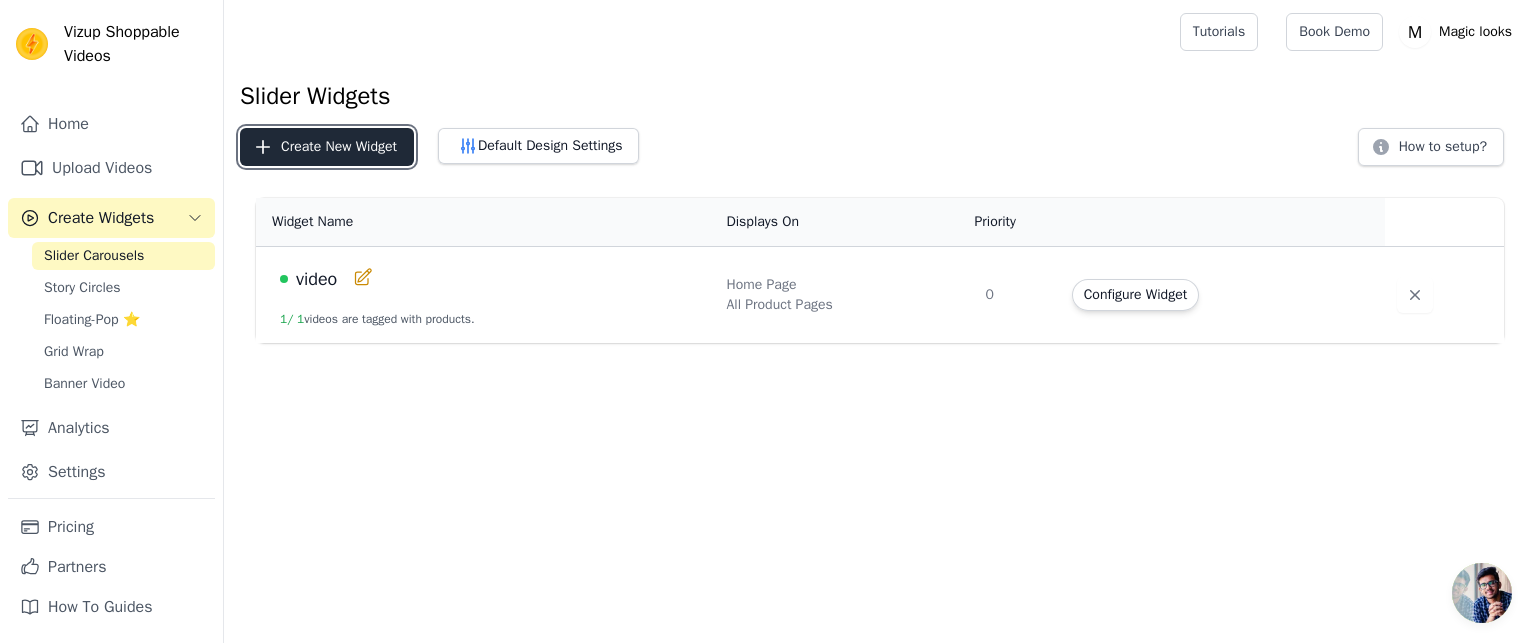 click on "Create New Widget" at bounding box center (327, 147) 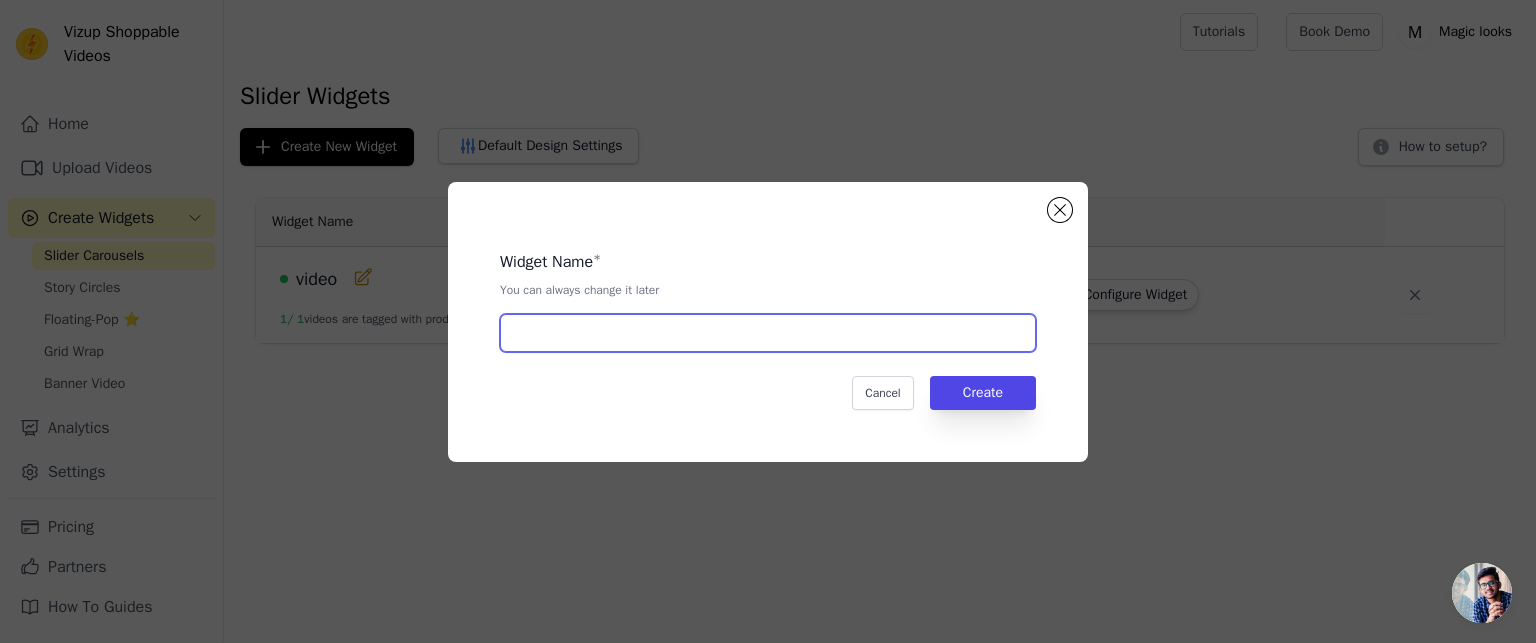 click at bounding box center (768, 333) 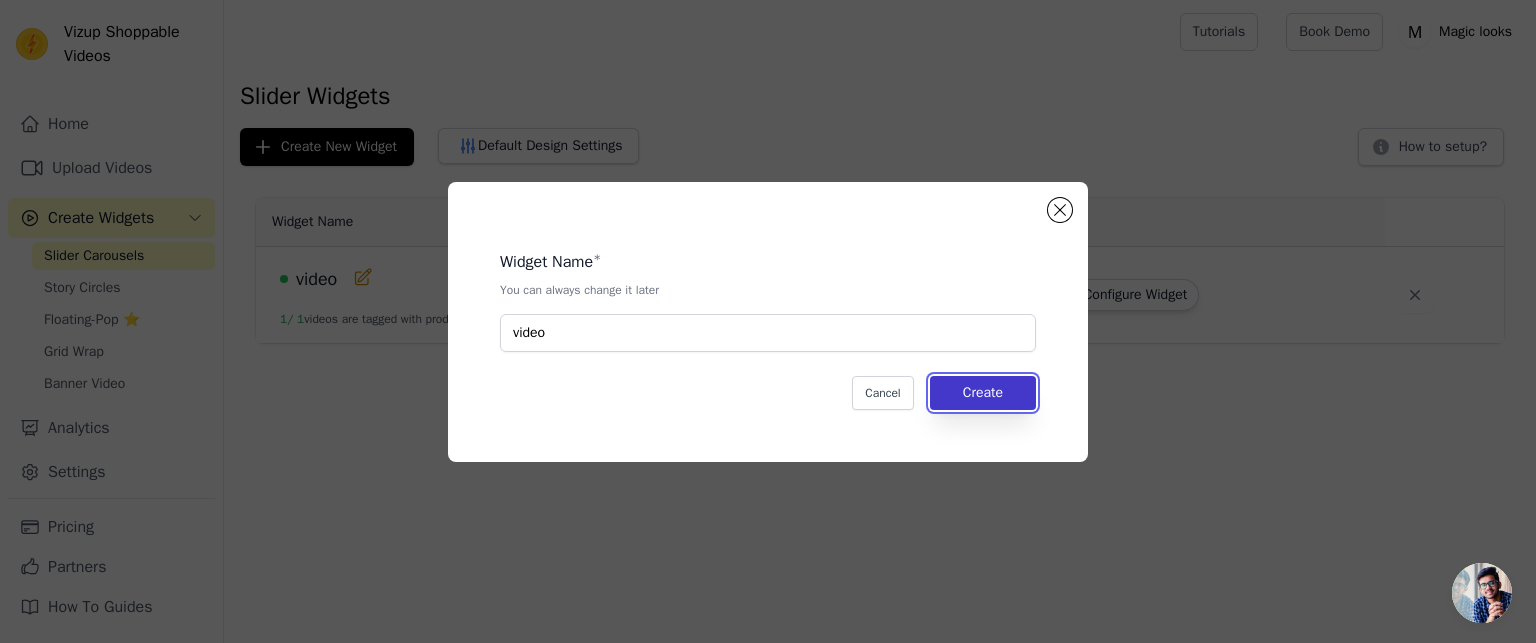 click on "Create" at bounding box center [983, 393] 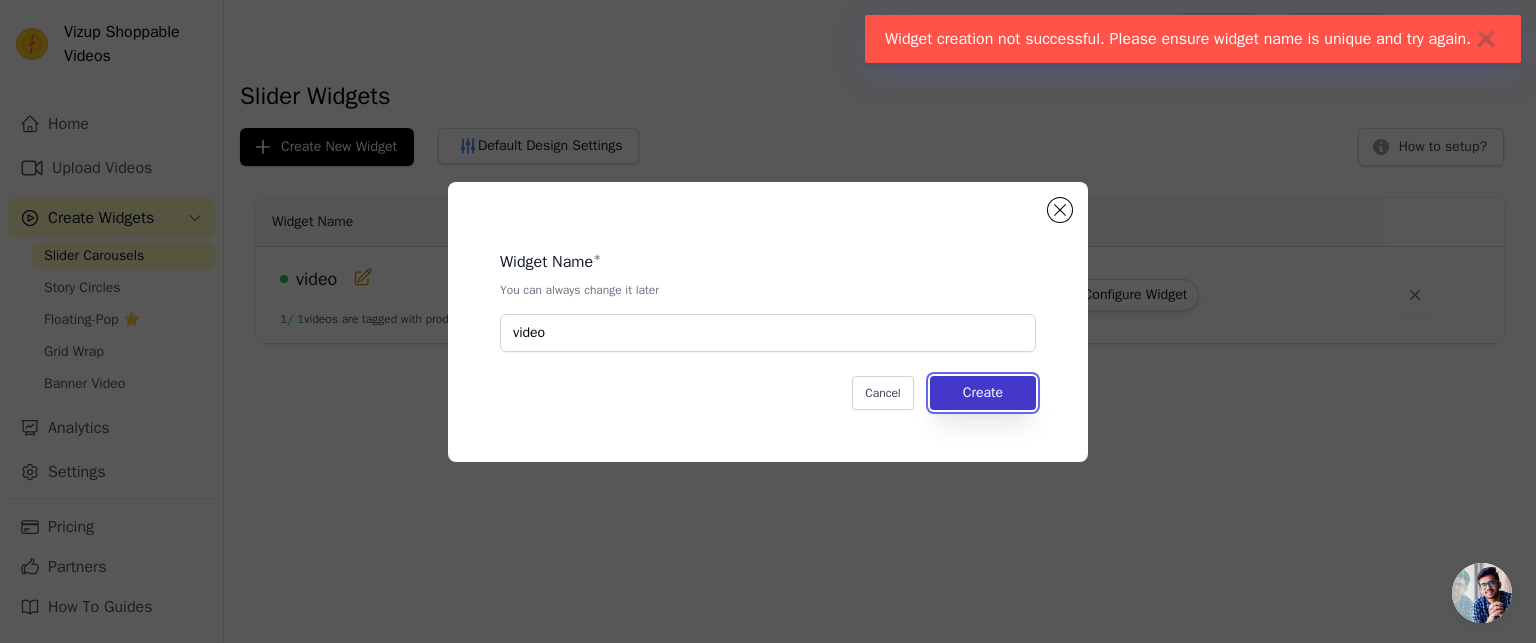 click on "Create" at bounding box center [983, 393] 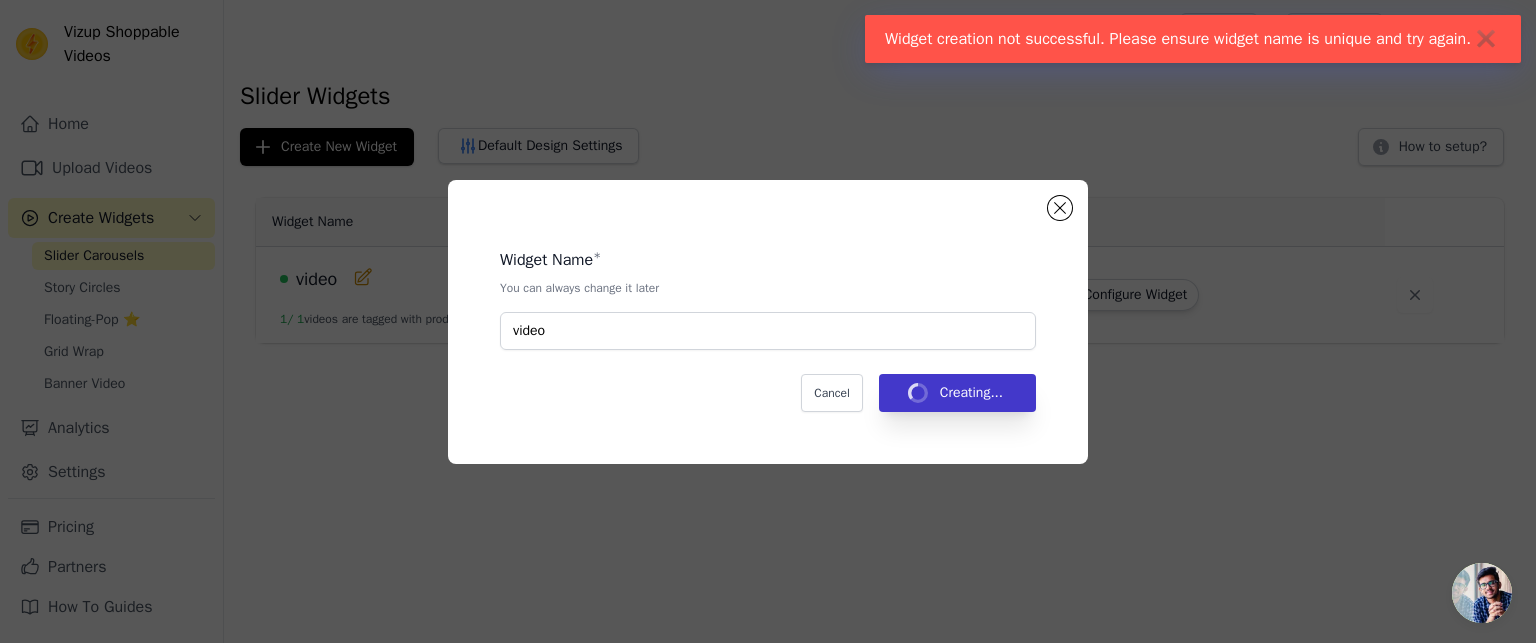 click on "Creating..." at bounding box center (957, 393) 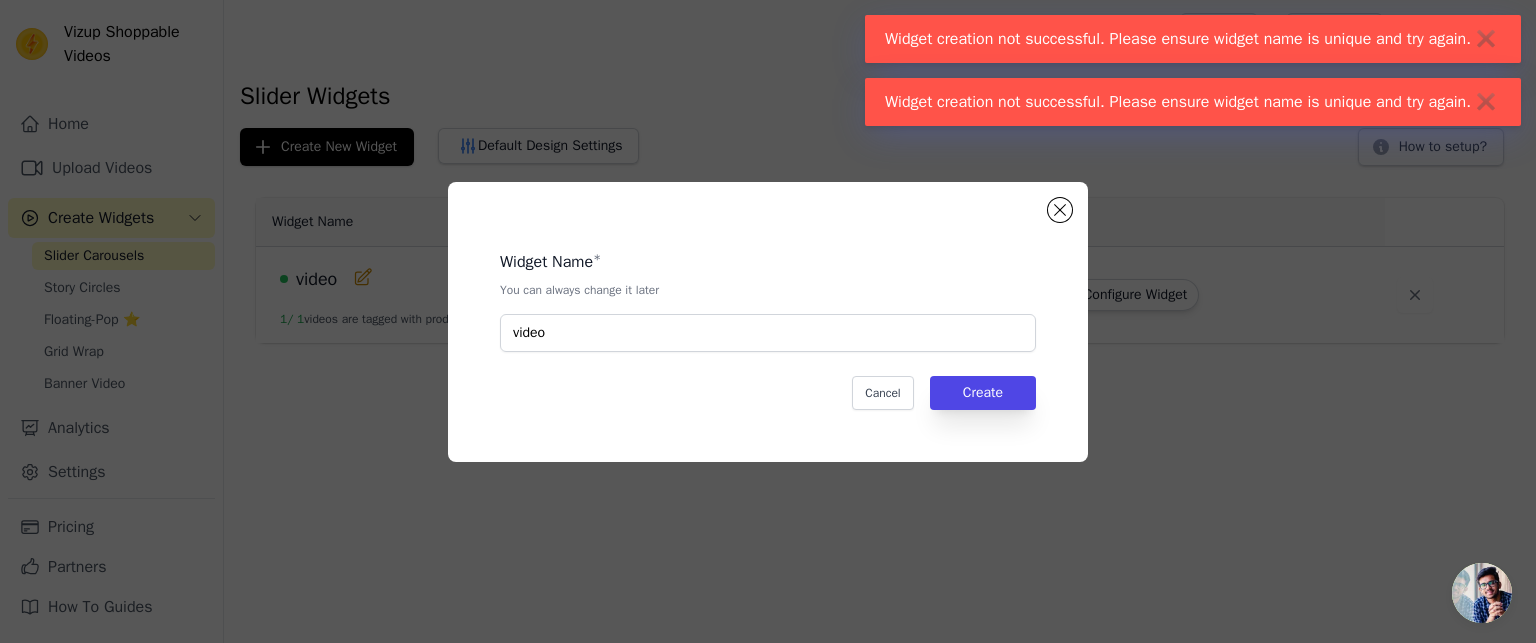 click on "Widget Name   *   You can always change it later   video" at bounding box center [768, 293] 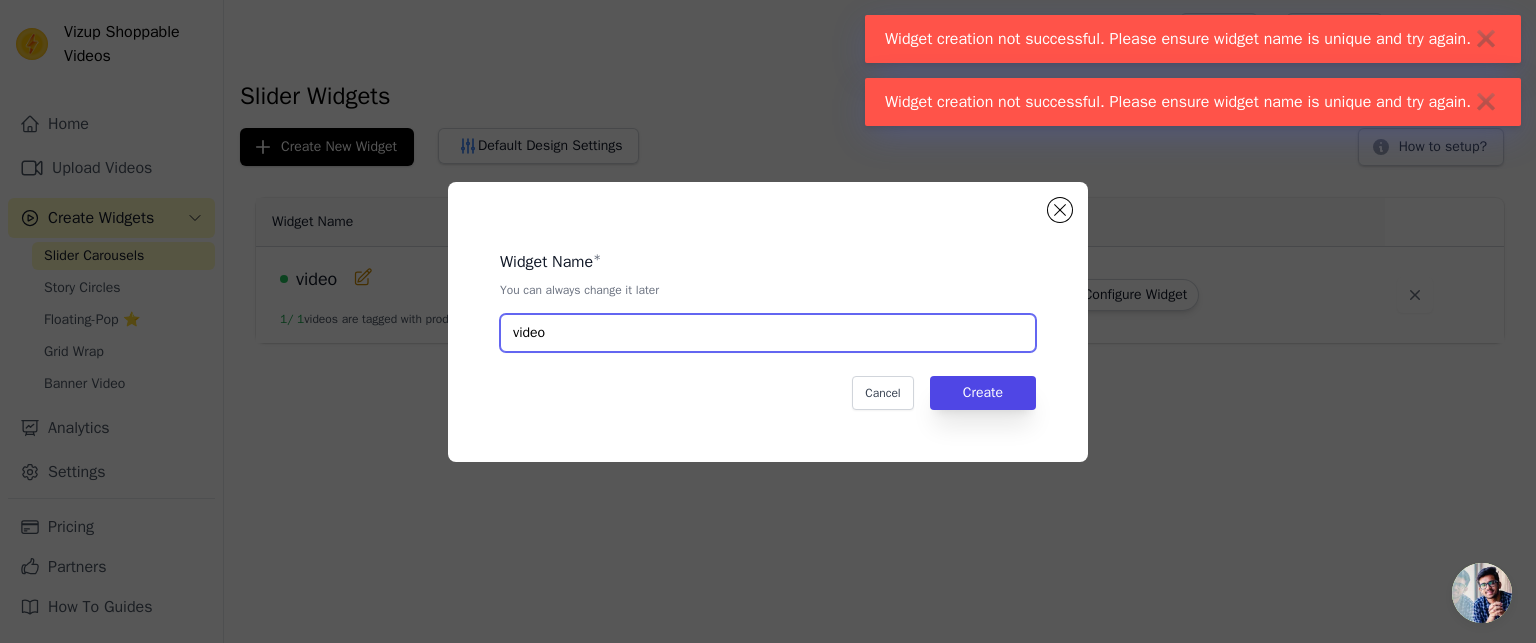 click on "video" at bounding box center (768, 333) 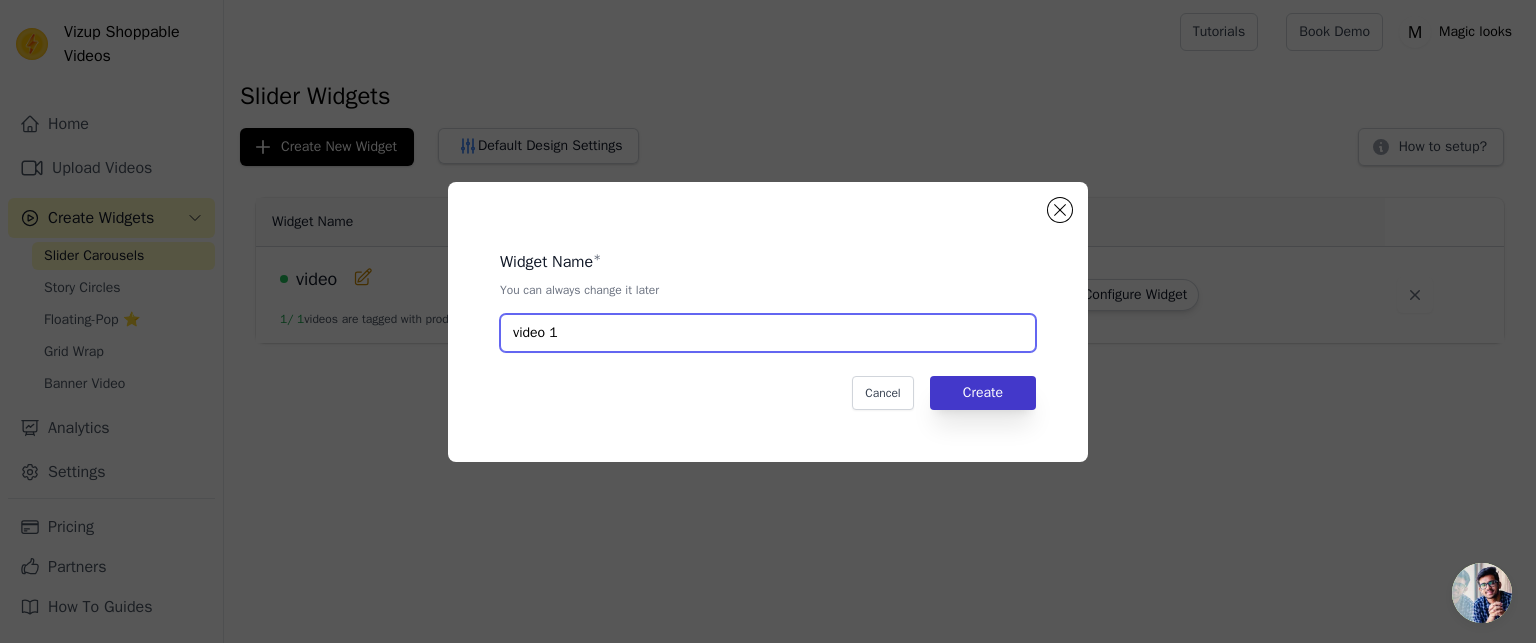 type on "video 1" 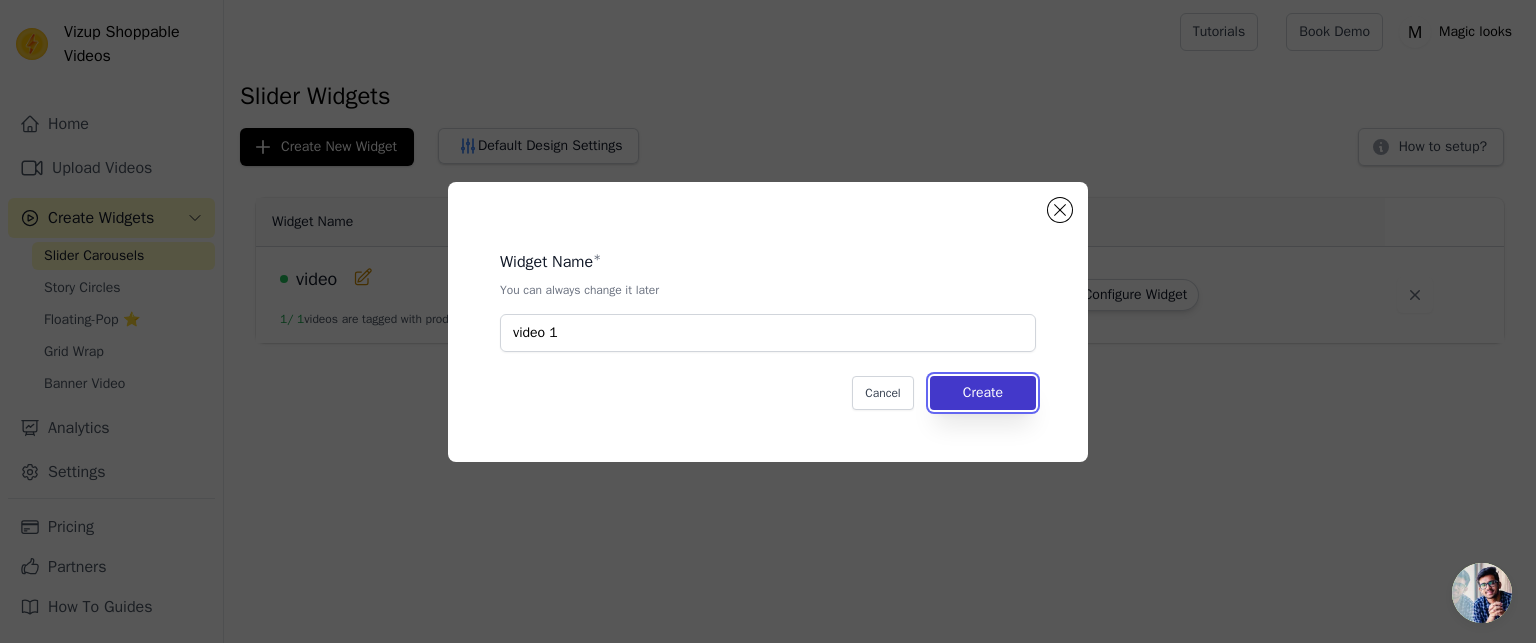 click on "Create" at bounding box center (983, 393) 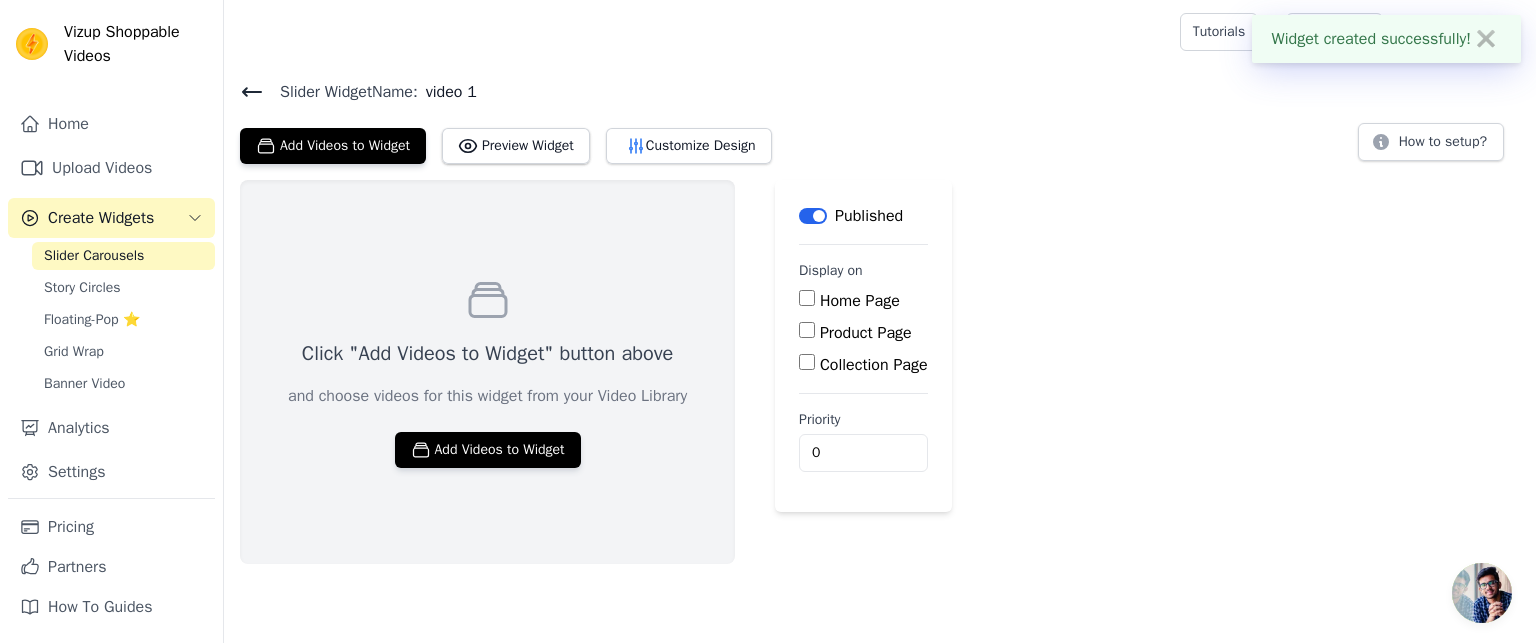 click on "Click "Add Videos to Widget" button above   and choose videos for this widget from your Video Library
Add Videos to Widget" at bounding box center [487, 372] 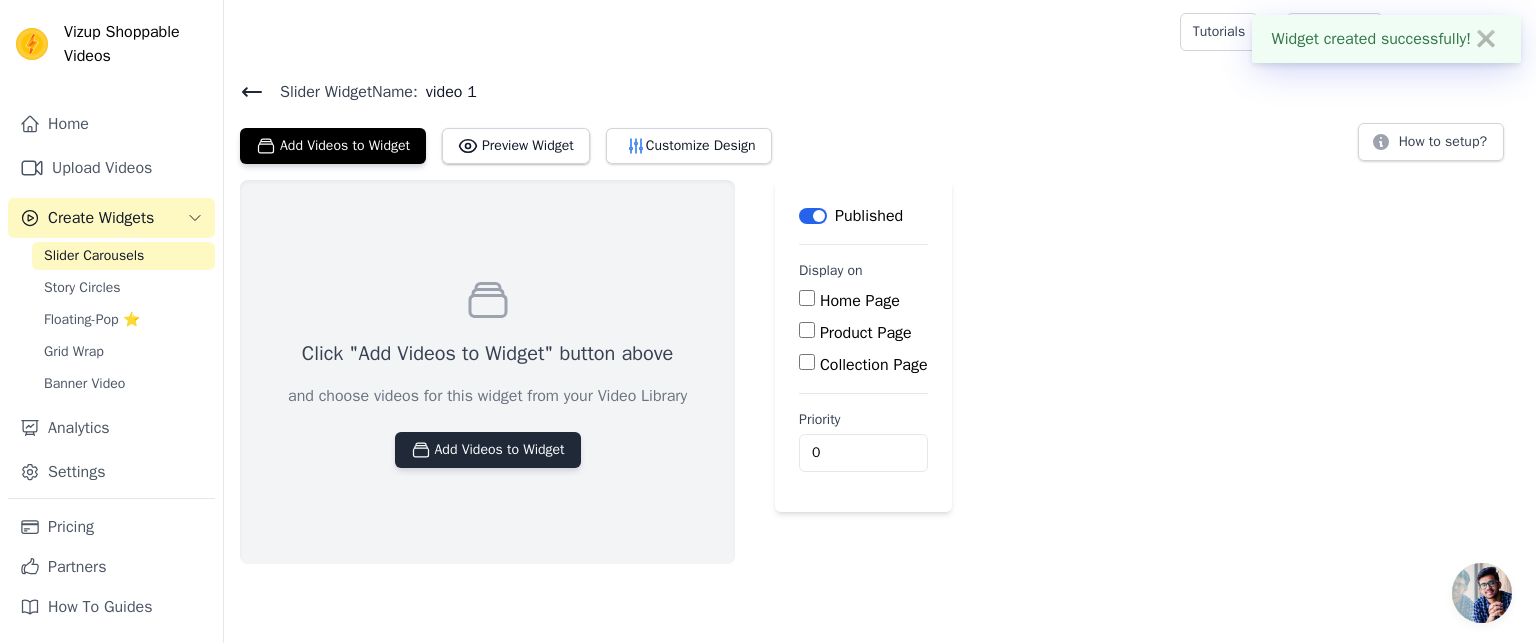 click on "Add Videos to Widget" at bounding box center [488, 450] 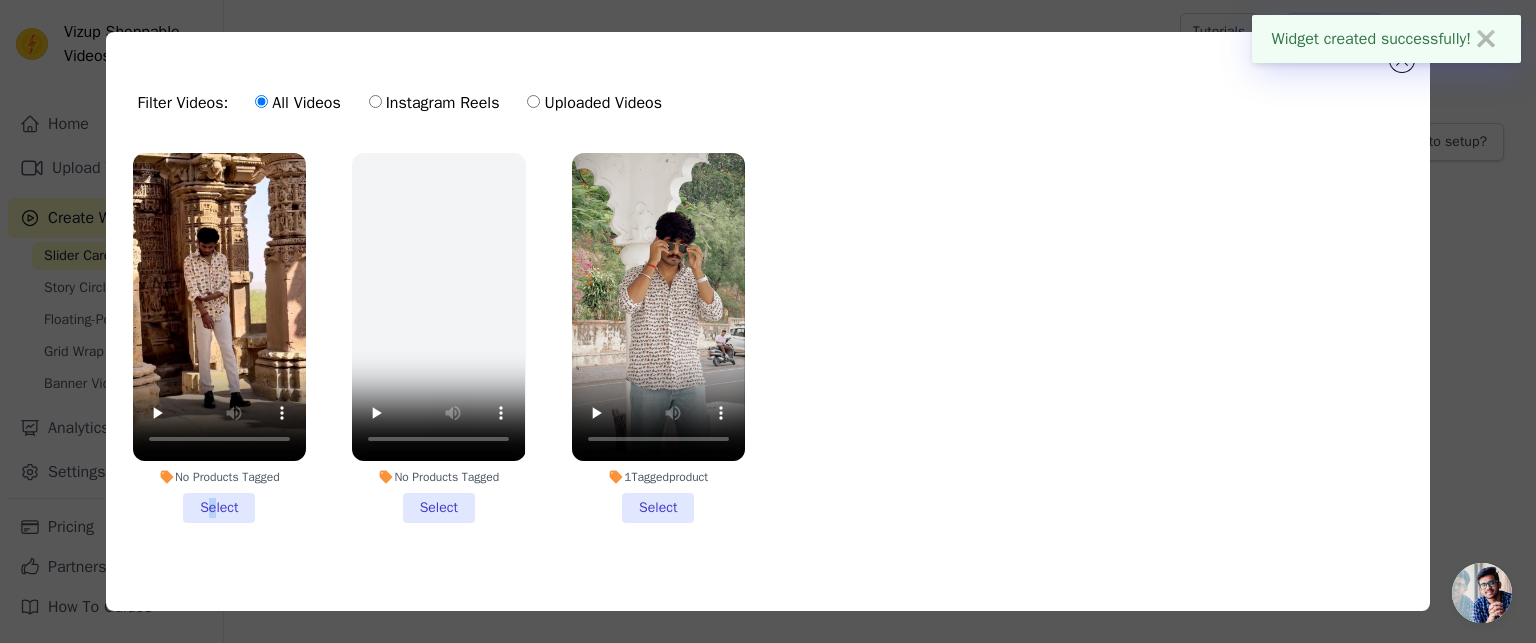 click on "No Products Tagged     Select" at bounding box center [219, 338] 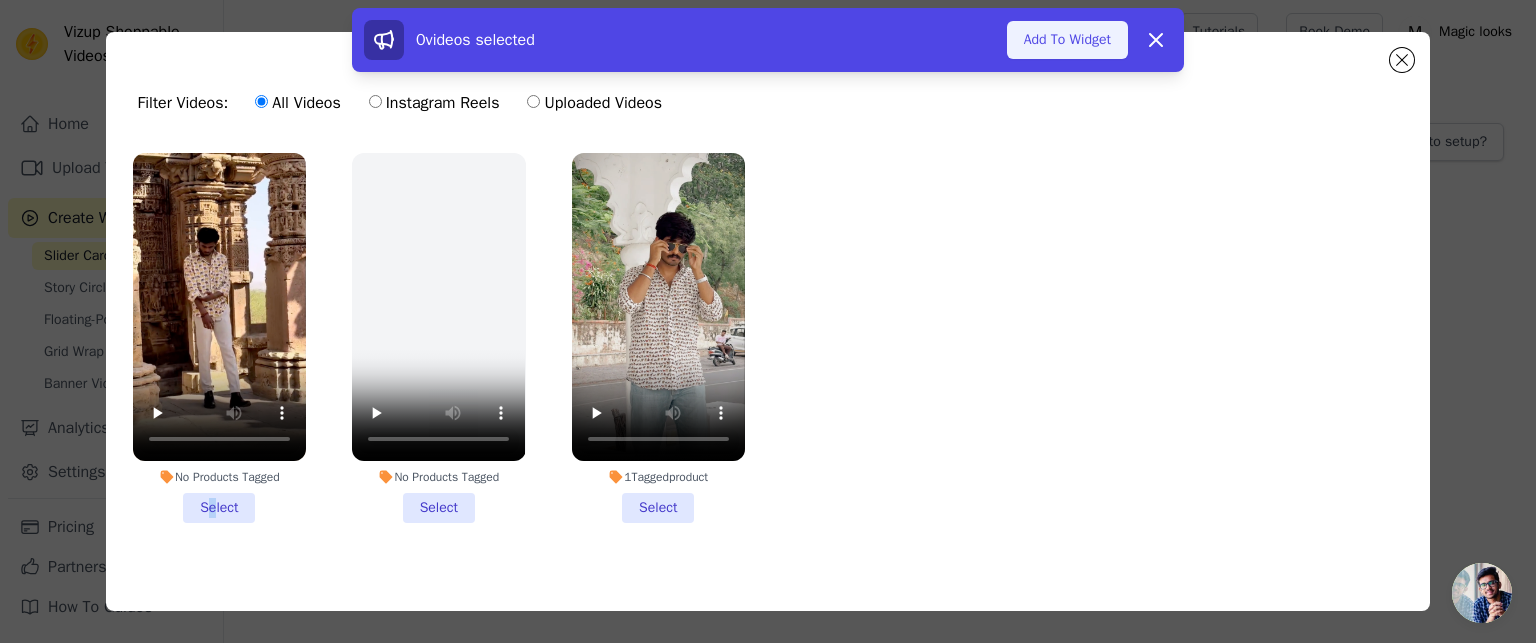 click on "Add To Widget" at bounding box center [1067, 40] 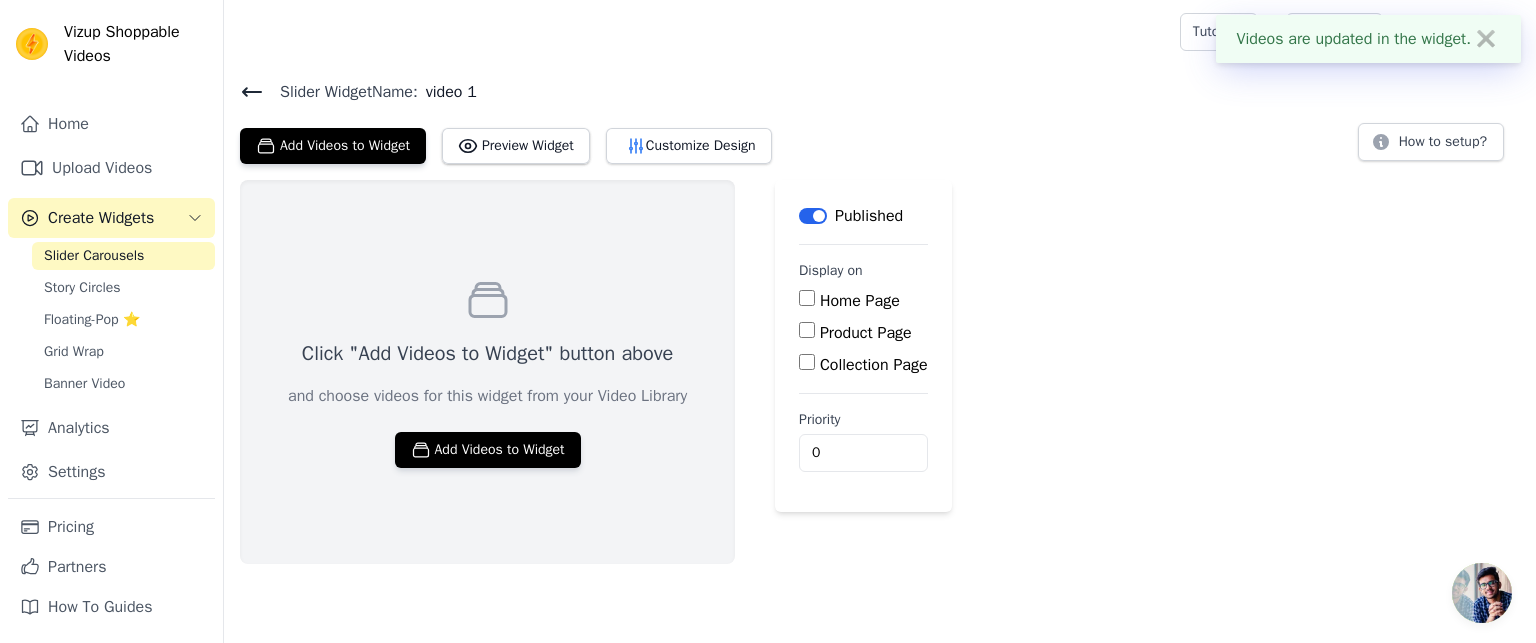 click on "Home Page" at bounding box center (807, 298) 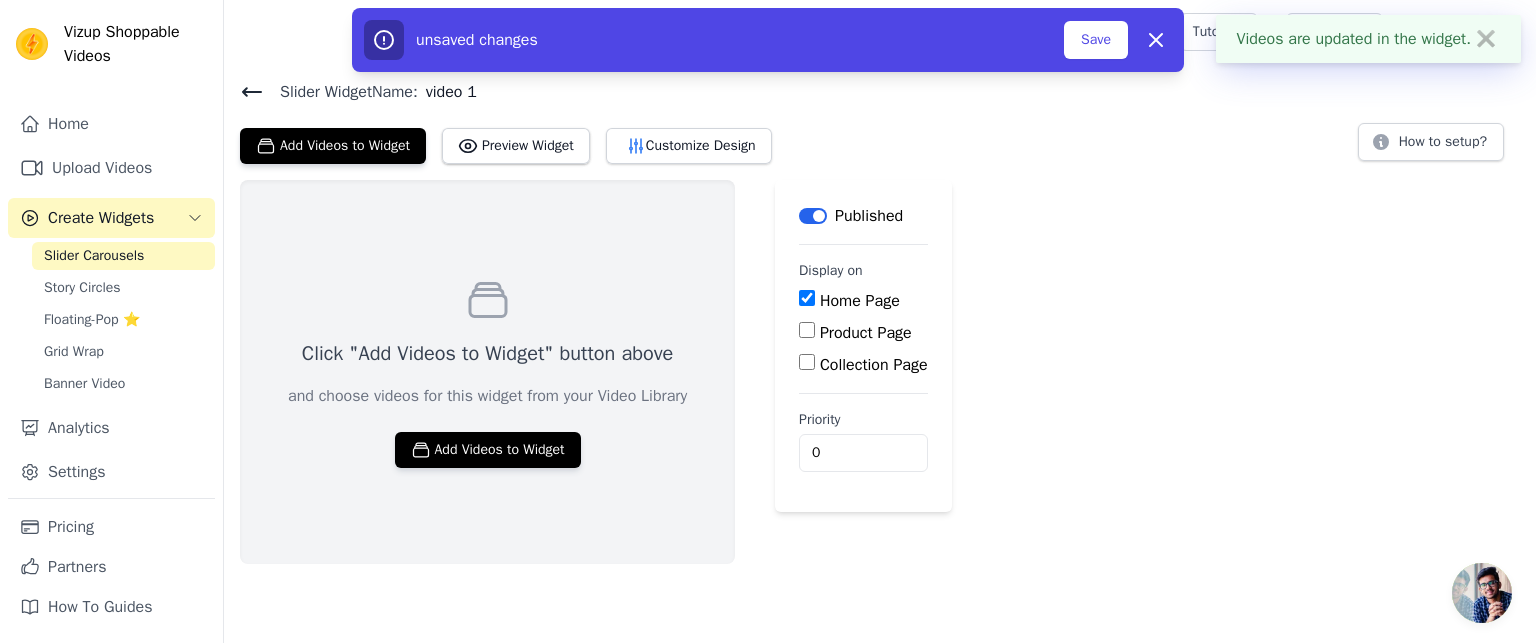 click on "Product Page" at bounding box center (866, 333) 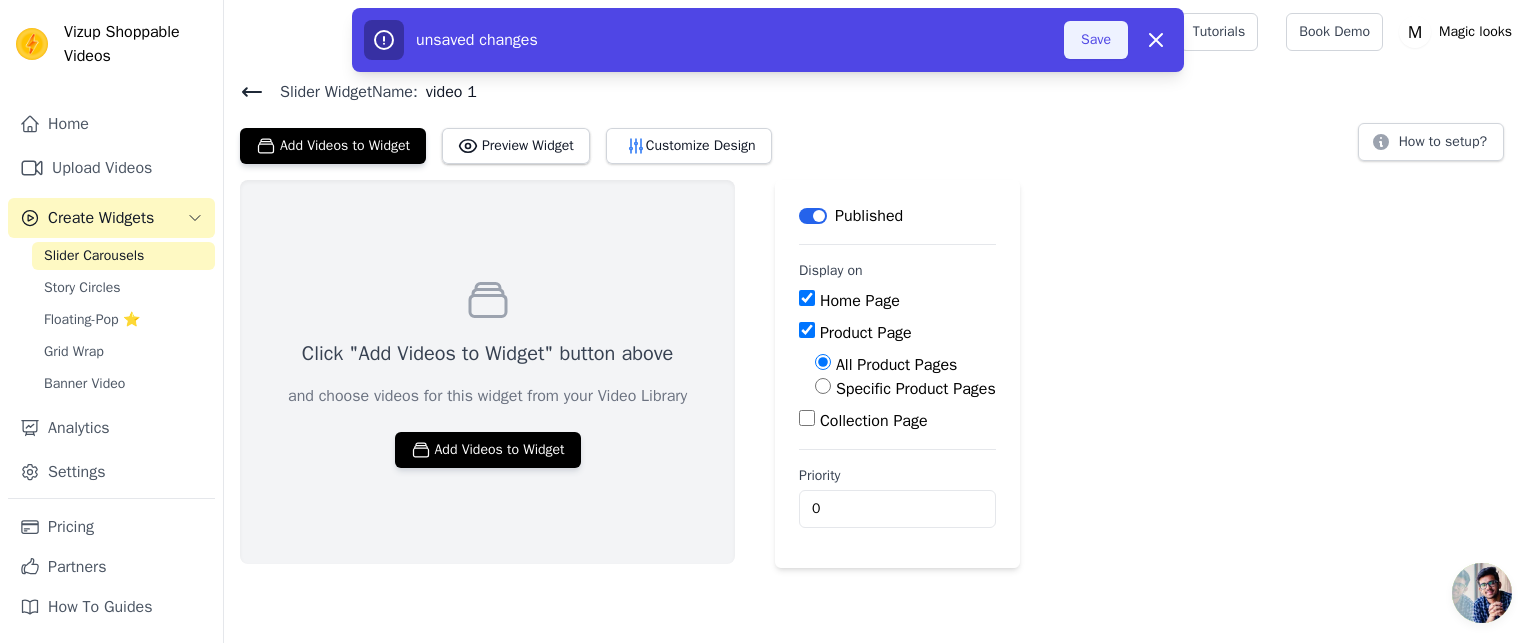 click on "Save" at bounding box center [1096, 40] 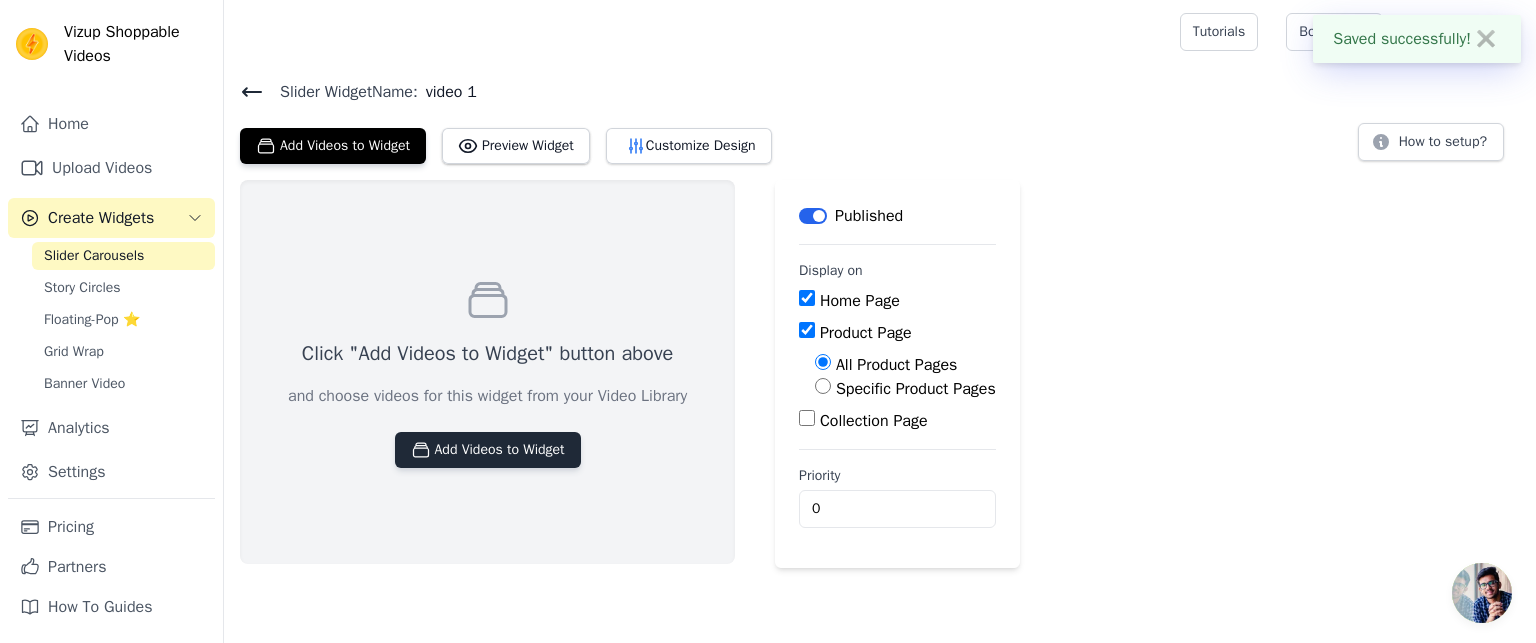 click on "Add Videos to Widget" at bounding box center (488, 450) 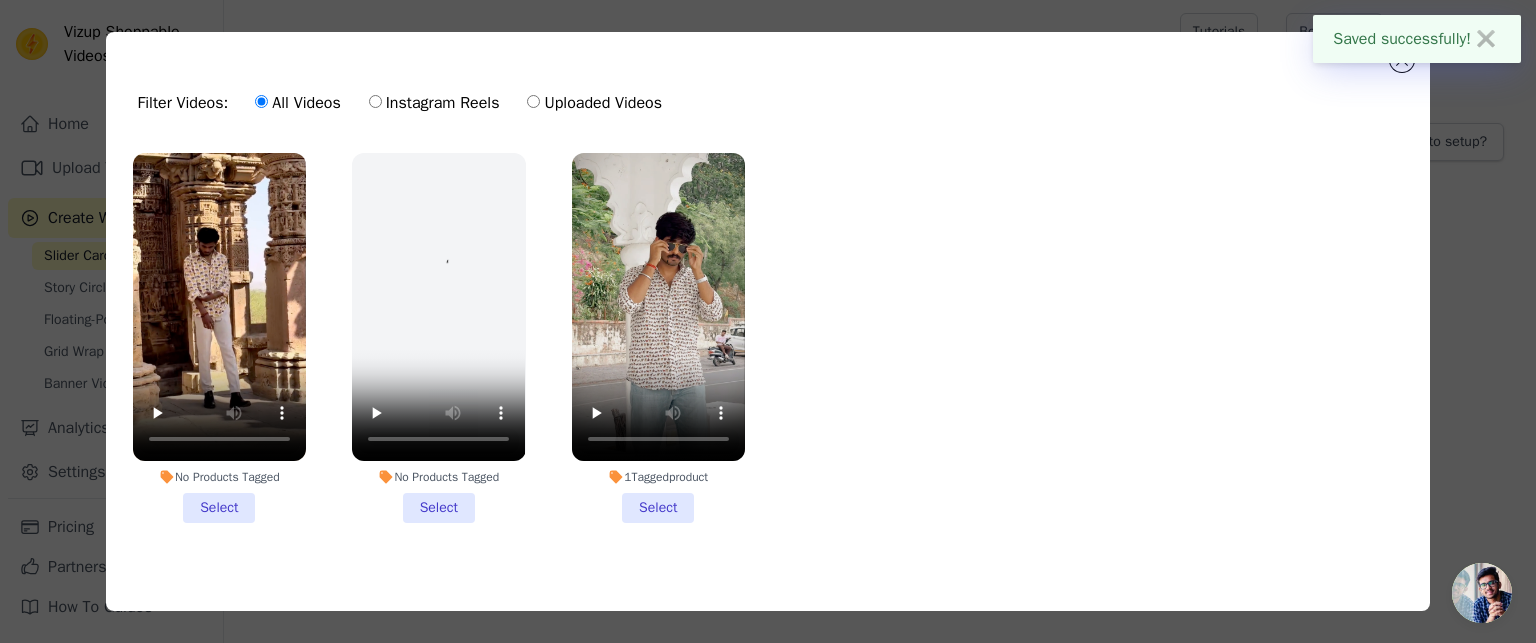 click on "No Products Tagged     Select" at bounding box center (219, 338) 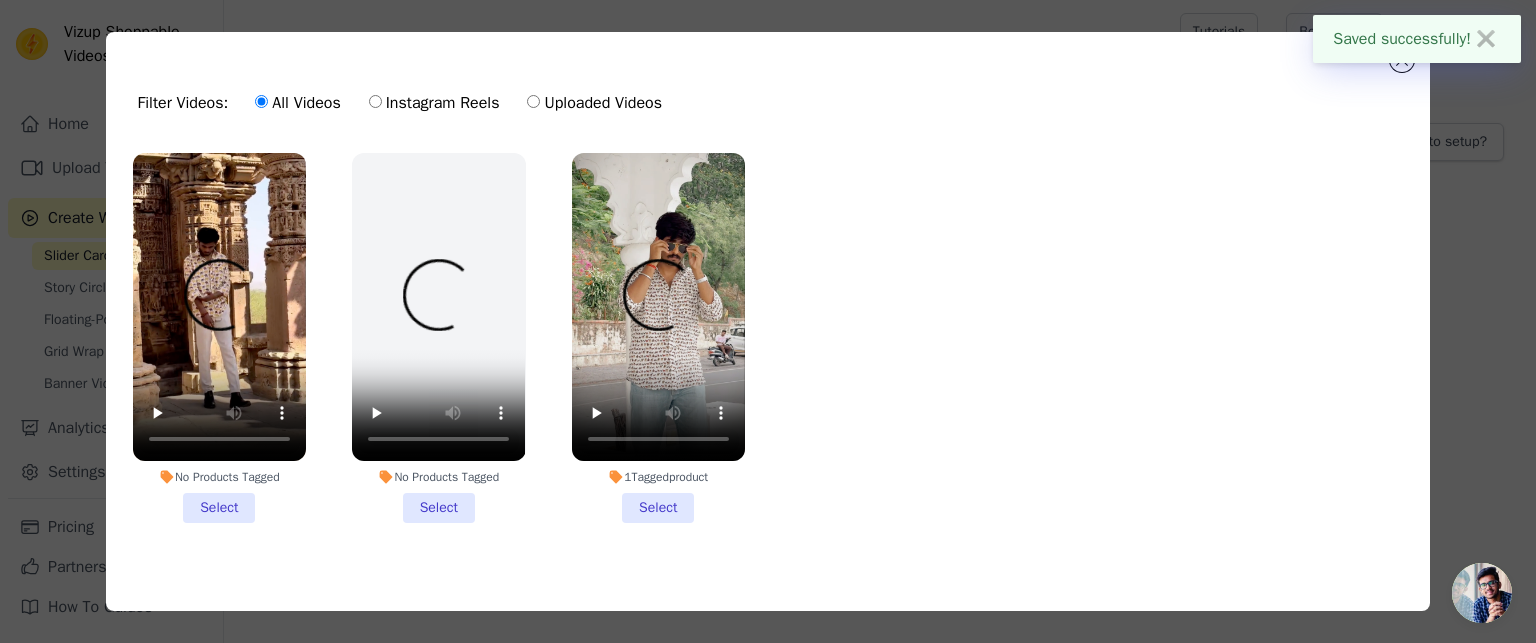 click on "No Products Tagged     Select" at bounding box center [0, 0] 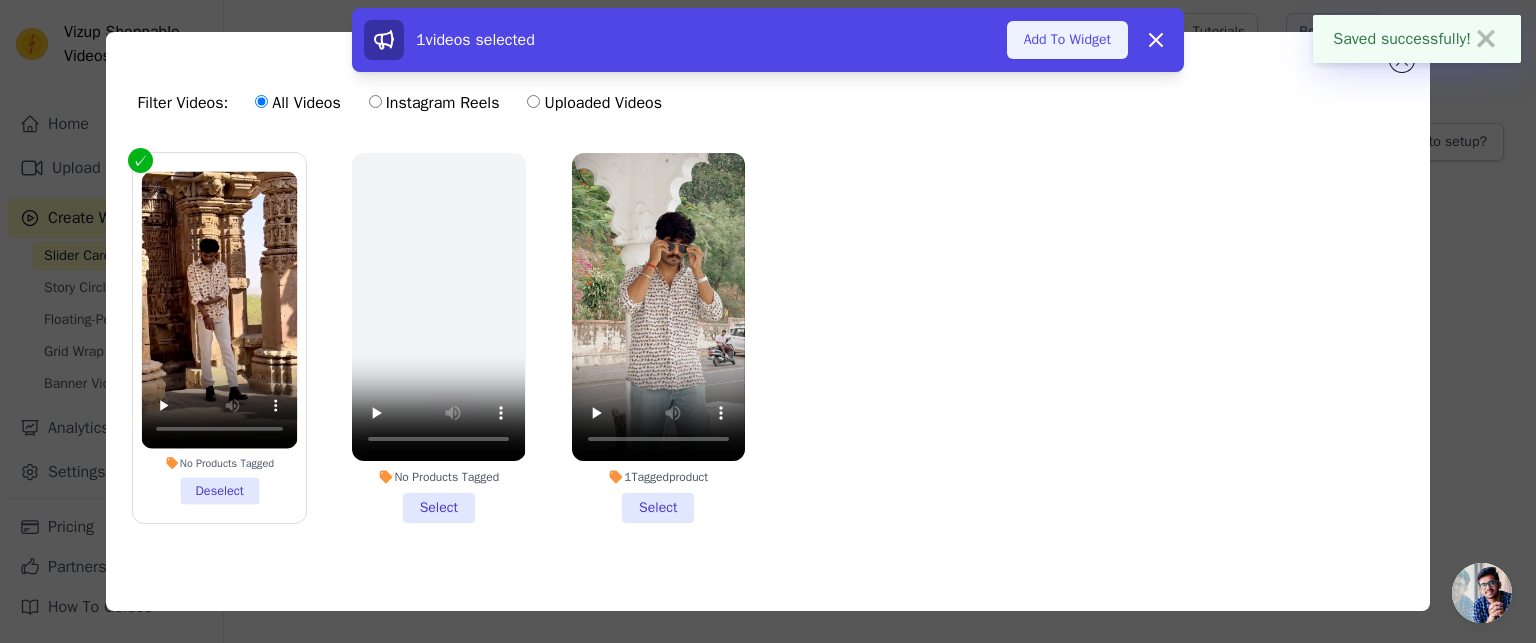 click on "Add To Widget" at bounding box center (1067, 40) 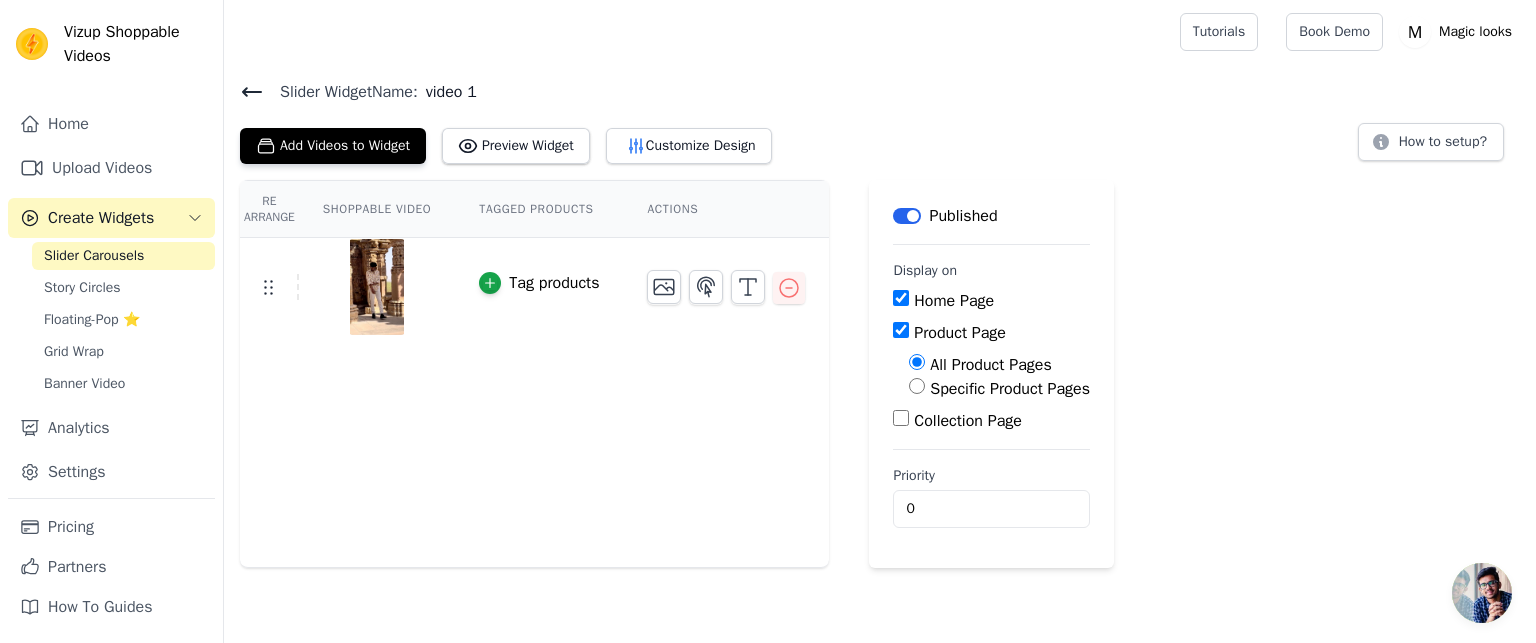 click on "Slider Carousels" at bounding box center (123, 256) 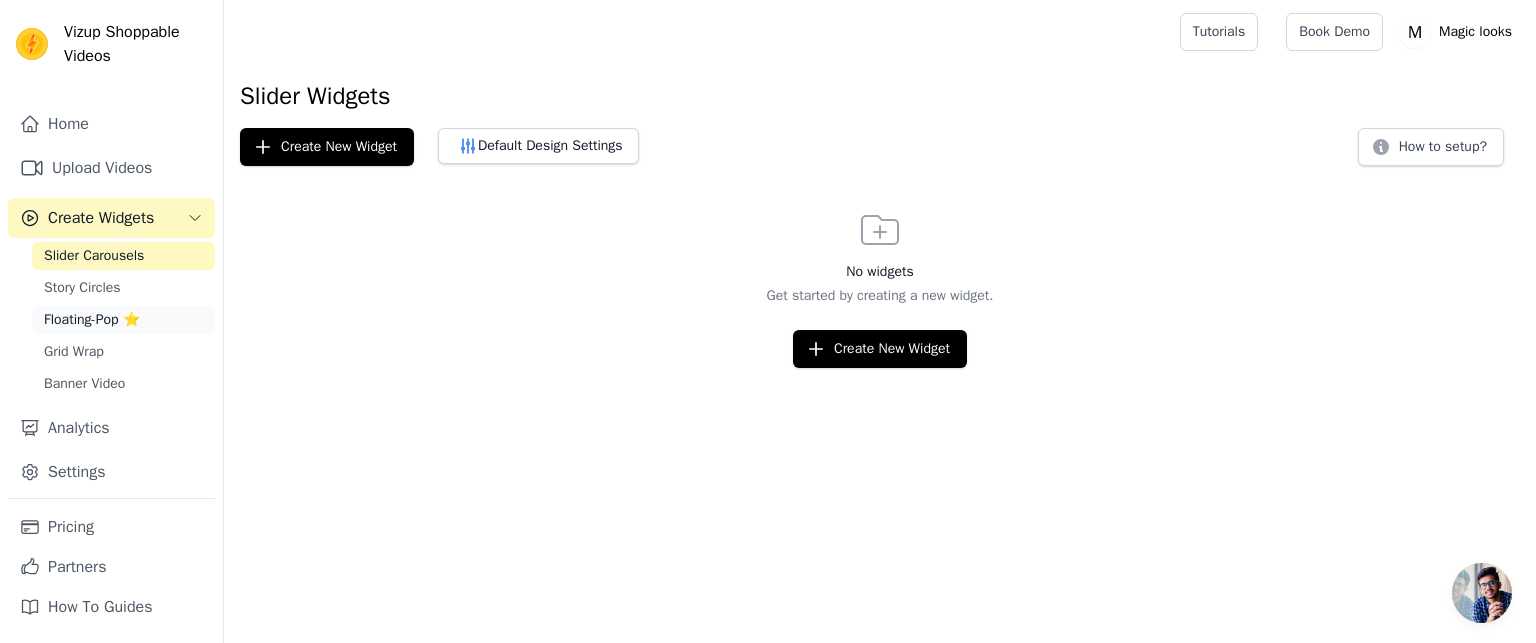 click on "Floating-Pop ⭐" at bounding box center (92, 320) 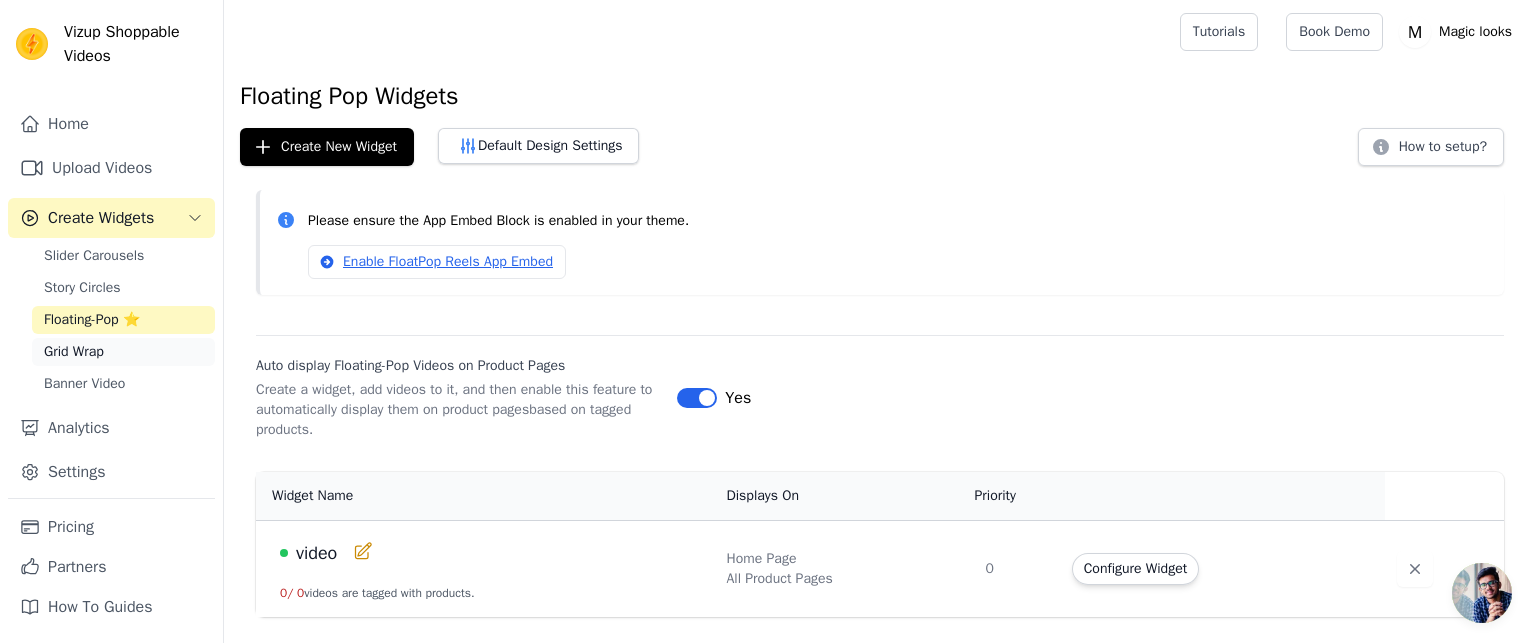 click on "Grid Wrap" at bounding box center [123, 352] 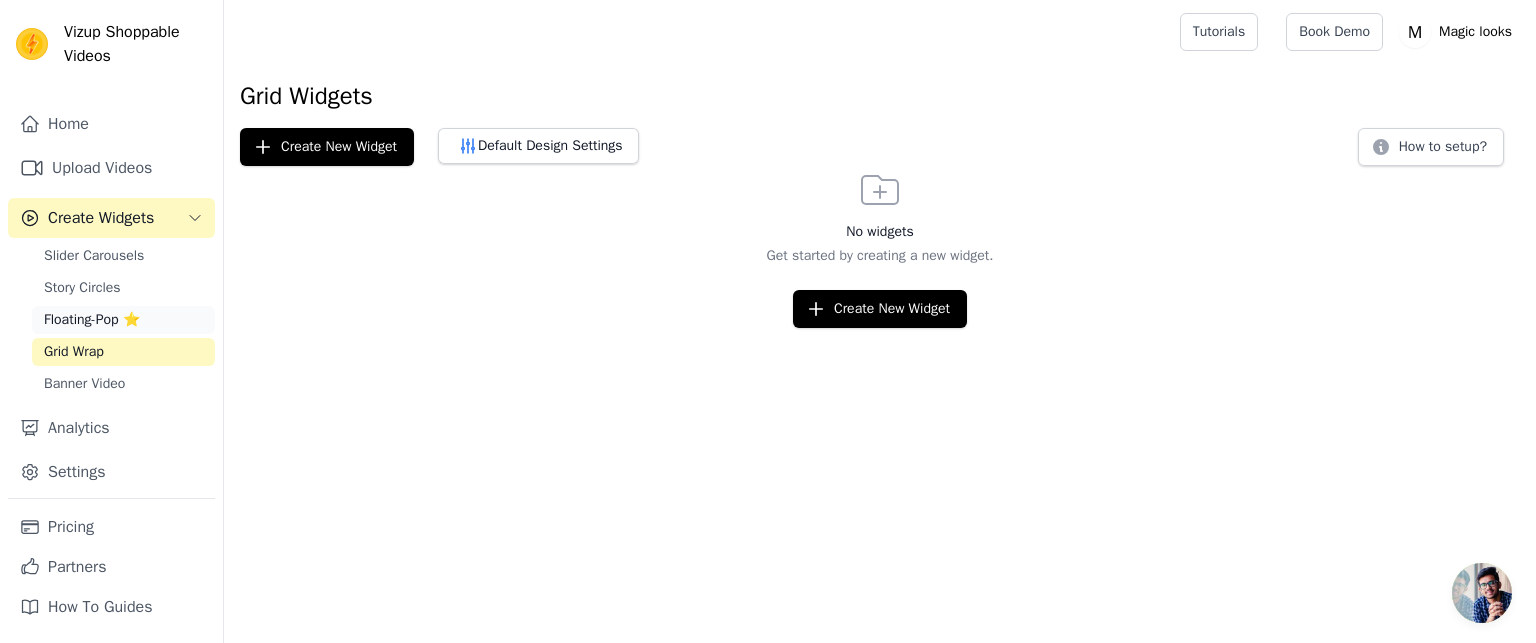 click on "Floating-Pop ⭐" at bounding box center [92, 320] 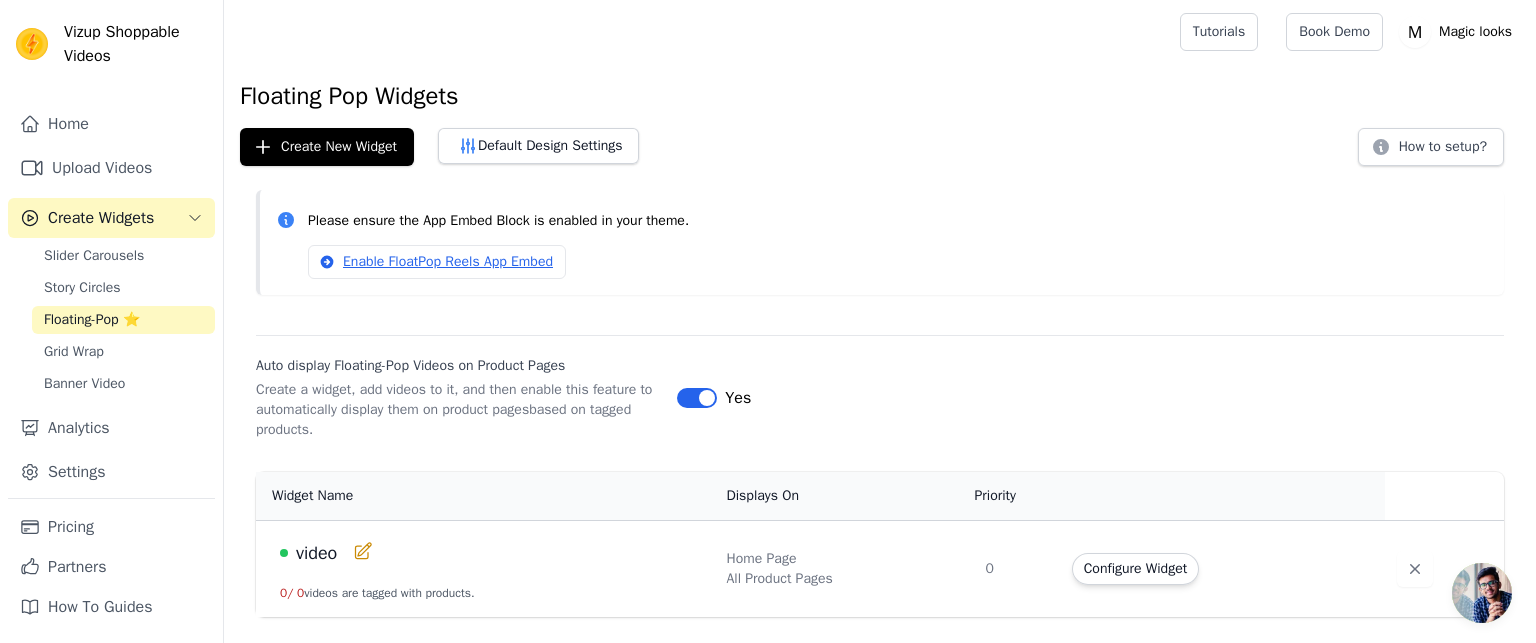 click on "video     0  /   0  videos are tagged with products." at bounding box center [485, 568] 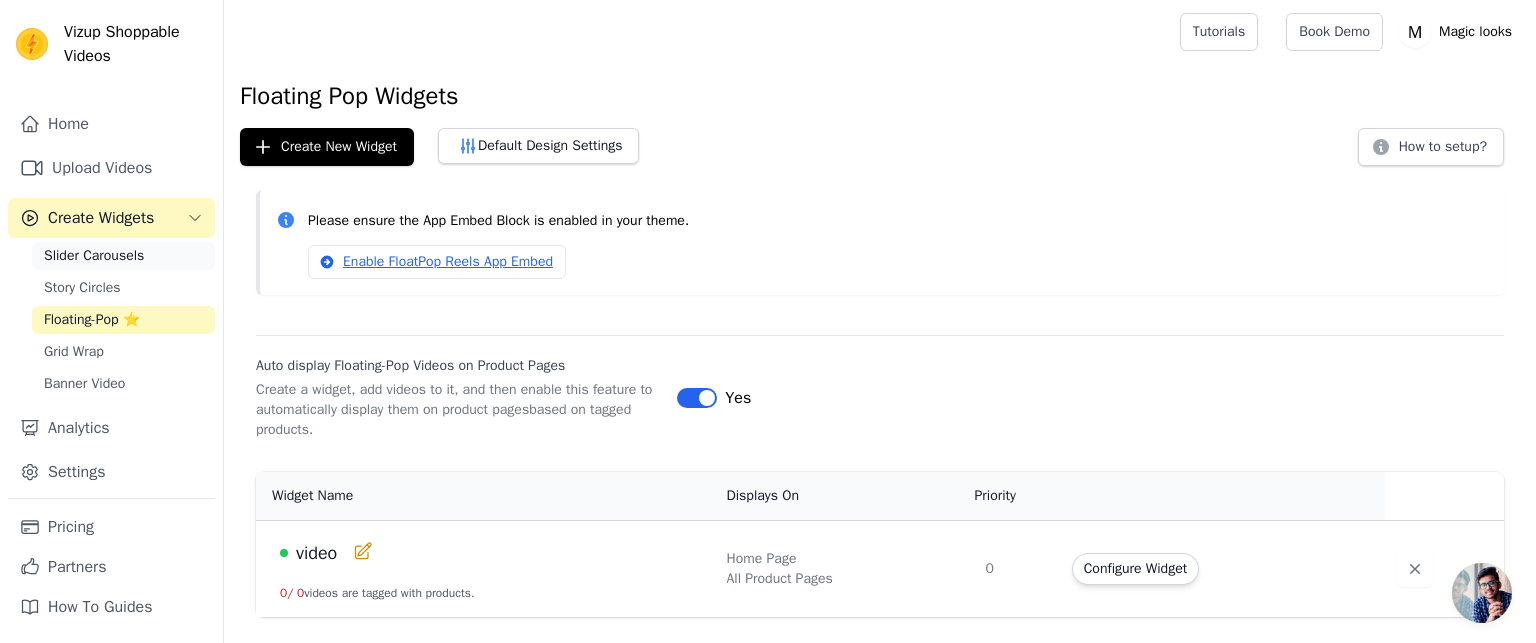 click on "Slider Carousels" at bounding box center (94, 256) 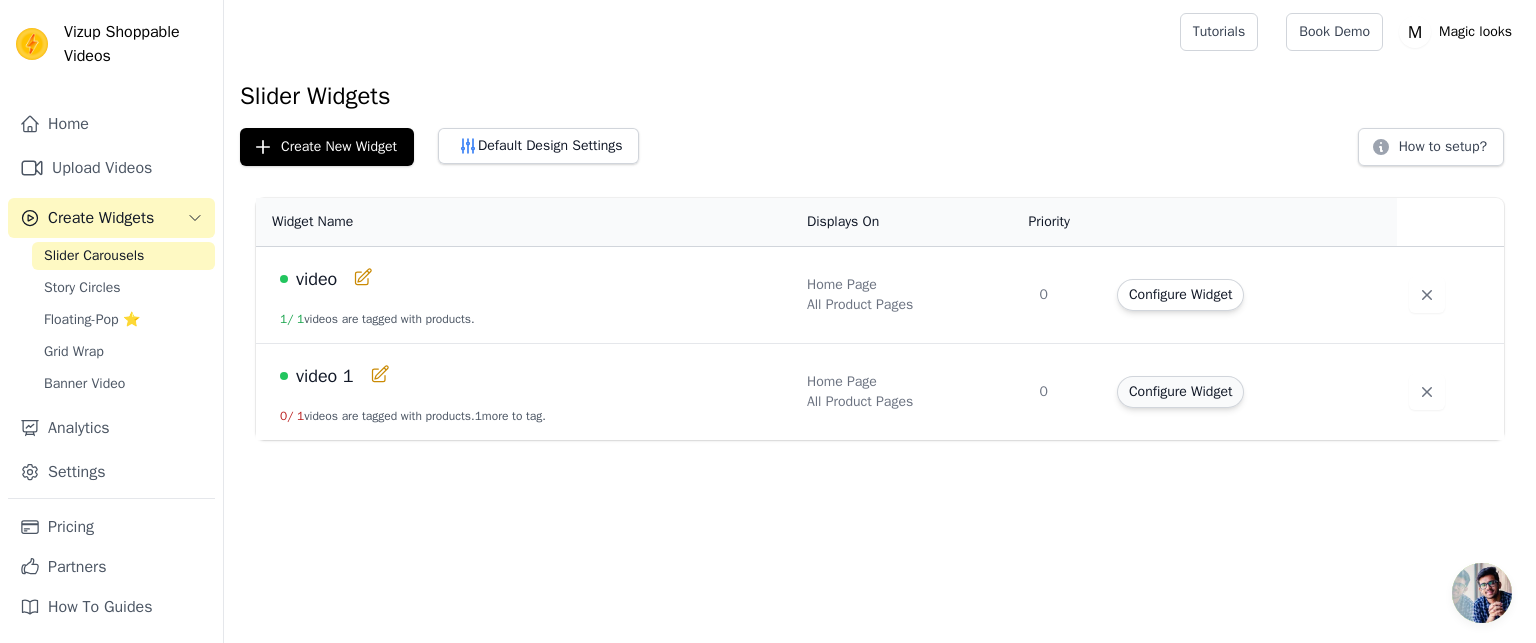 click on "Configure Widget" at bounding box center (1180, 392) 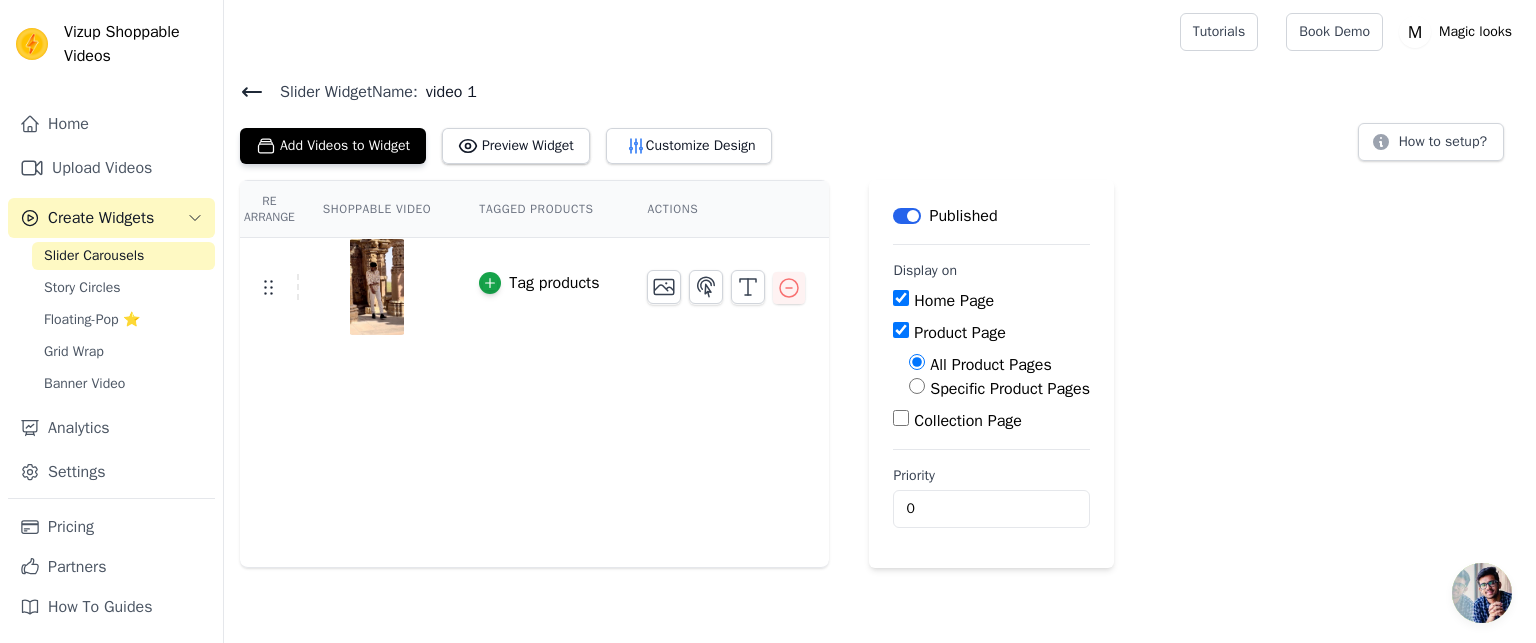 click on "Collection Page" at bounding box center [901, 418] 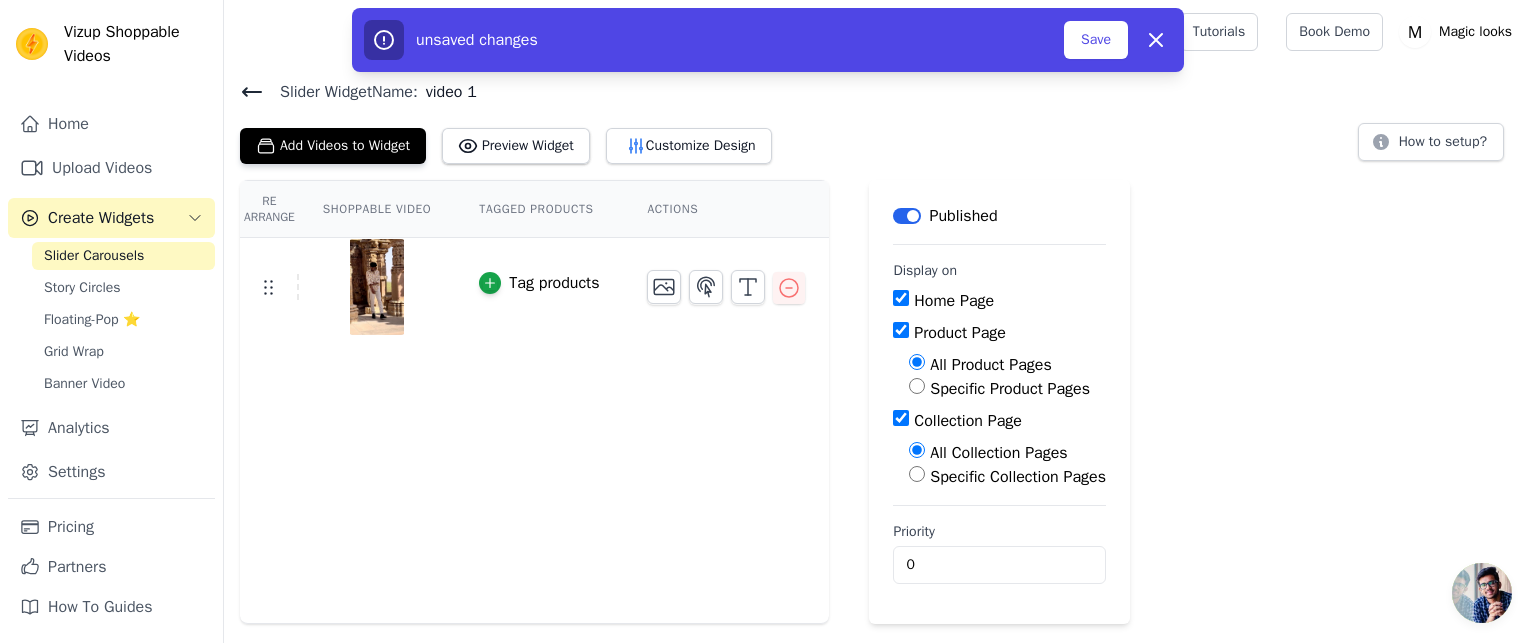 click on "Collection Page" at bounding box center [901, 418] 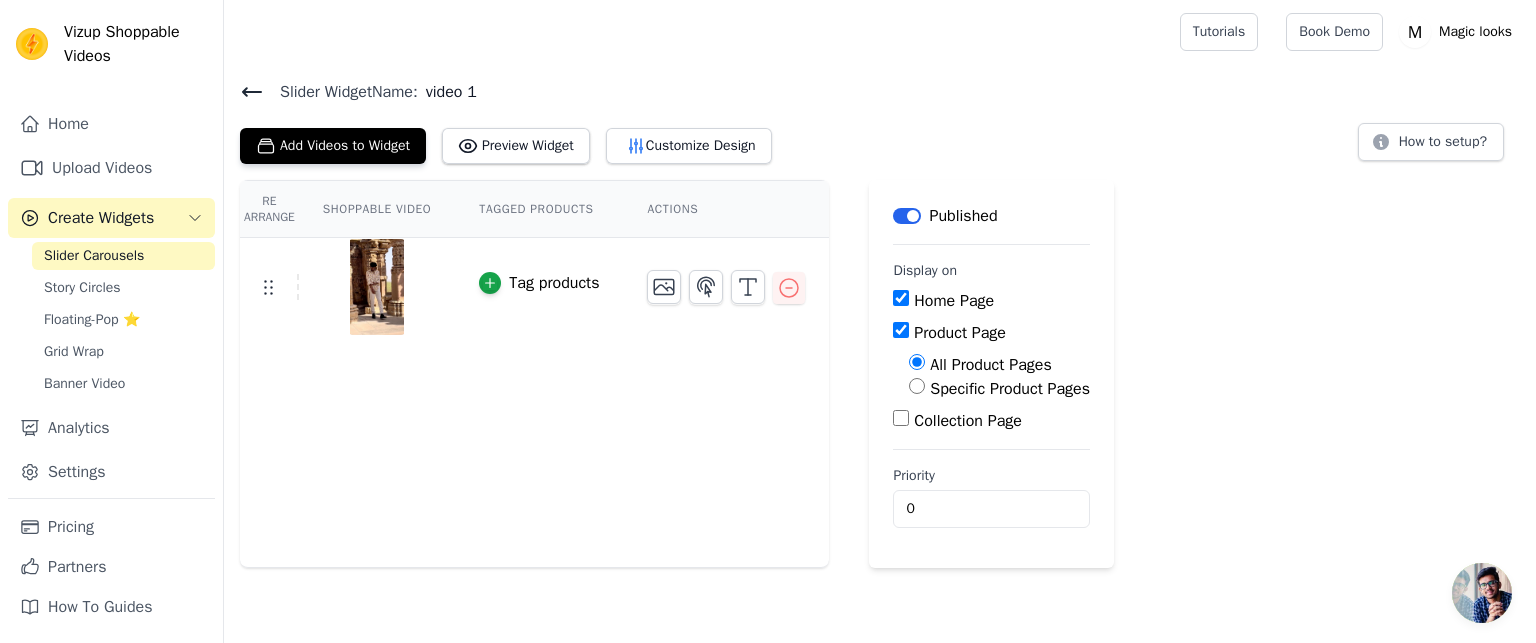 click 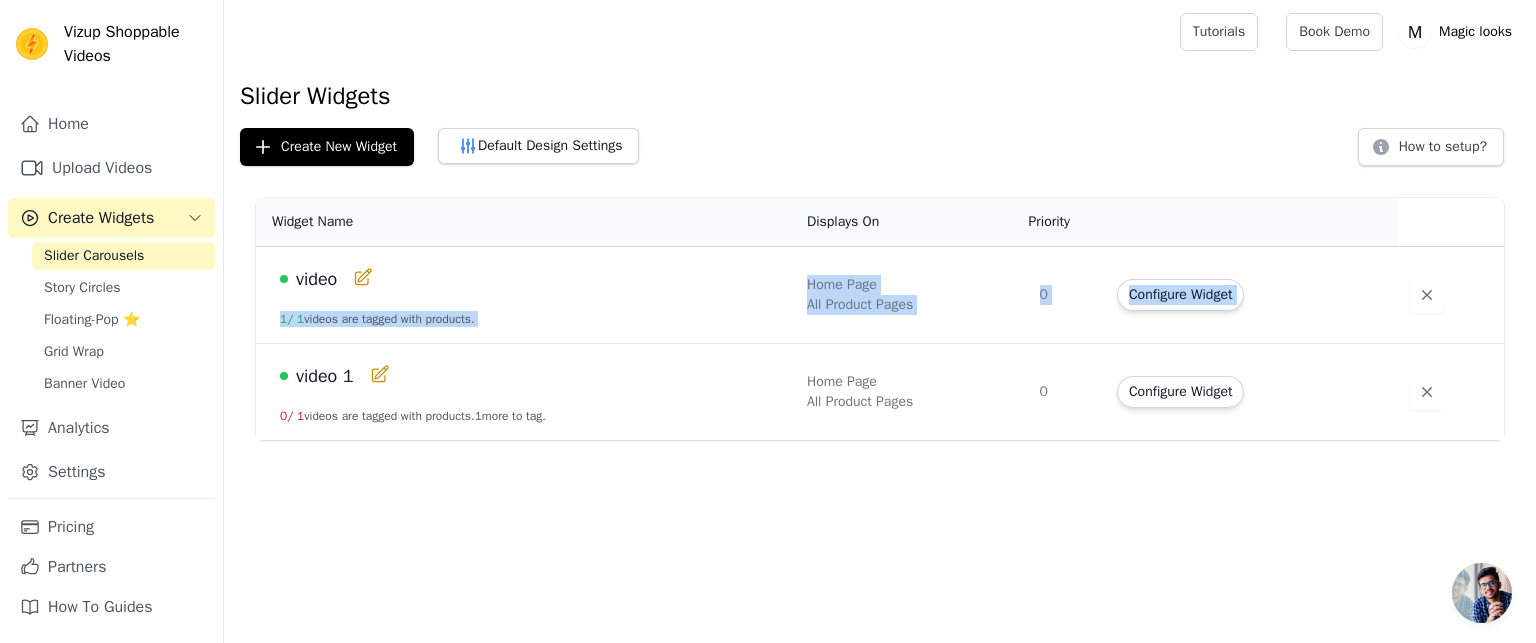 drag, startPoint x: 300, startPoint y: 379, endPoint x: 367, endPoint y: 281, distance: 118.71394 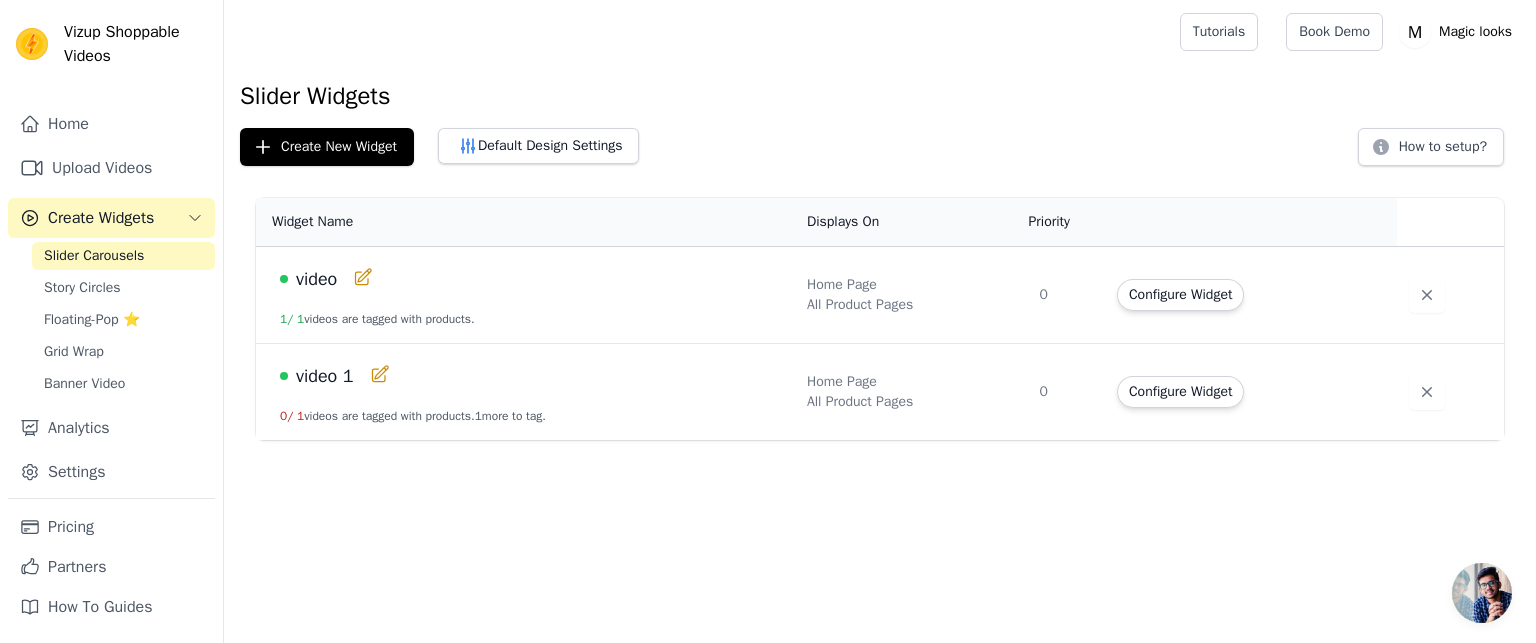 click on "Vizup Shoppable Videos
Home
Upload Videos       Create Widgets     Slider Carousels   Story Circles   Floating-Pop ⭐   Grid Wrap   Banner Video
Analytics
Settings
Pricing
Partners
How To Guides   Open sidebar       Tutorials     Book Demo   Open user menu" at bounding box center (768, 220) 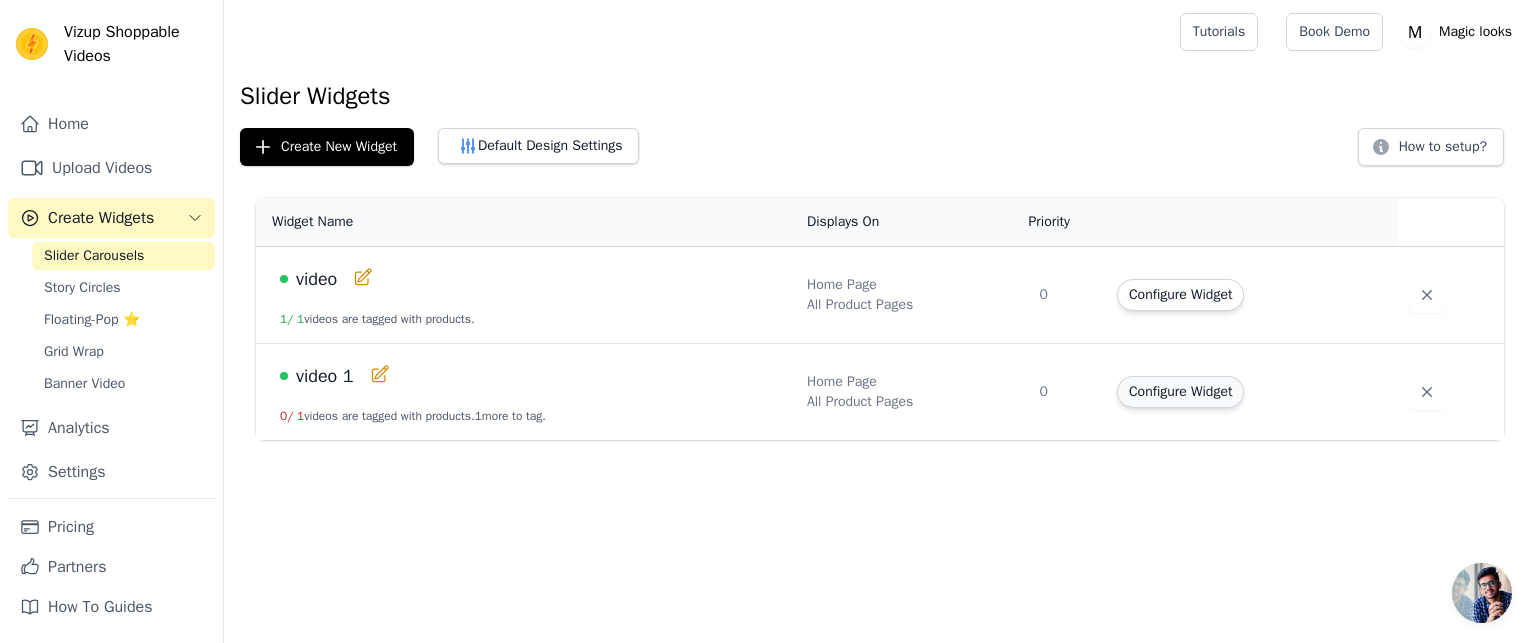 click on "Configure Widget" at bounding box center (1180, 392) 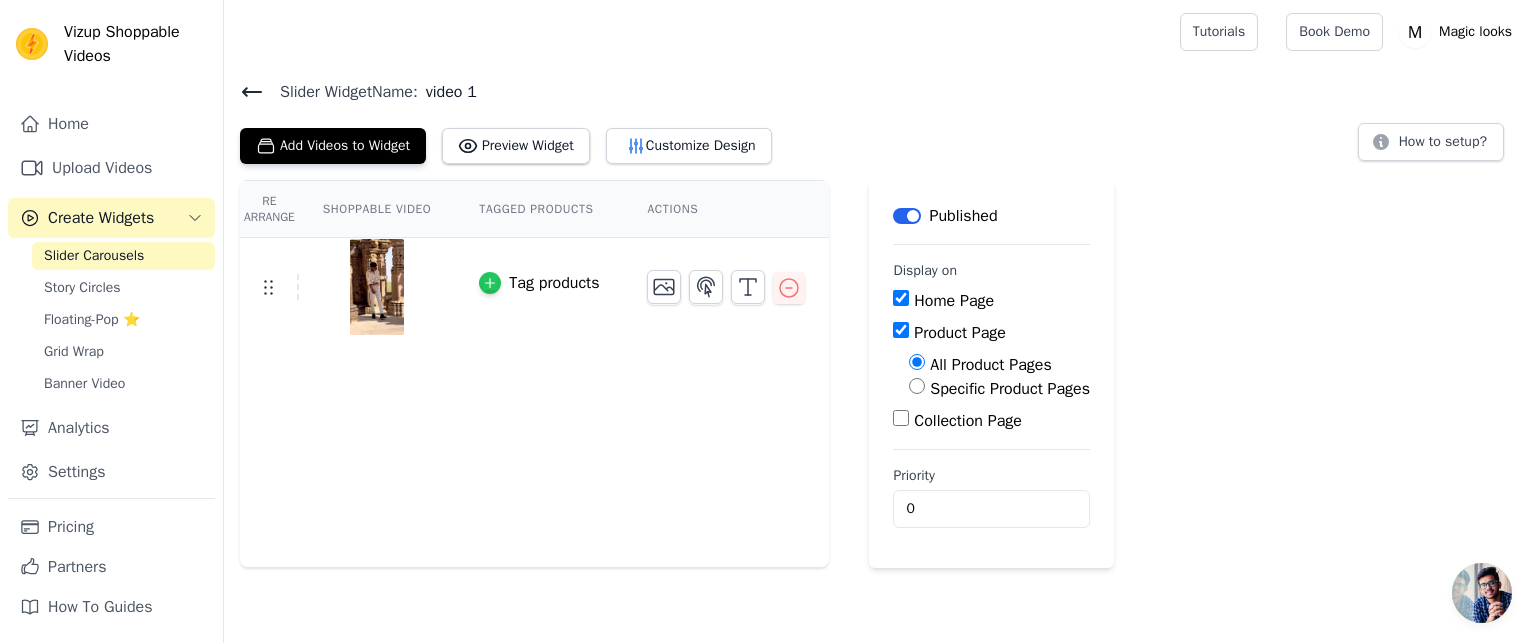 click 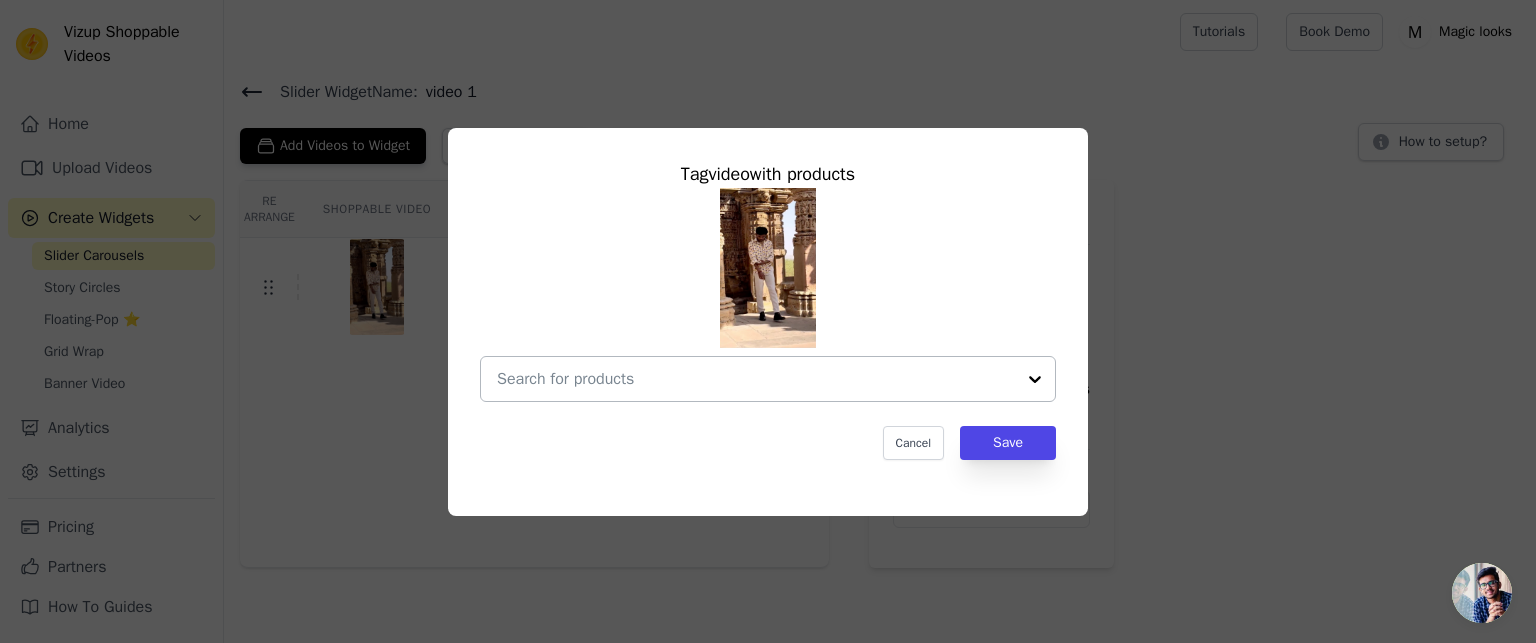 click at bounding box center [756, 379] 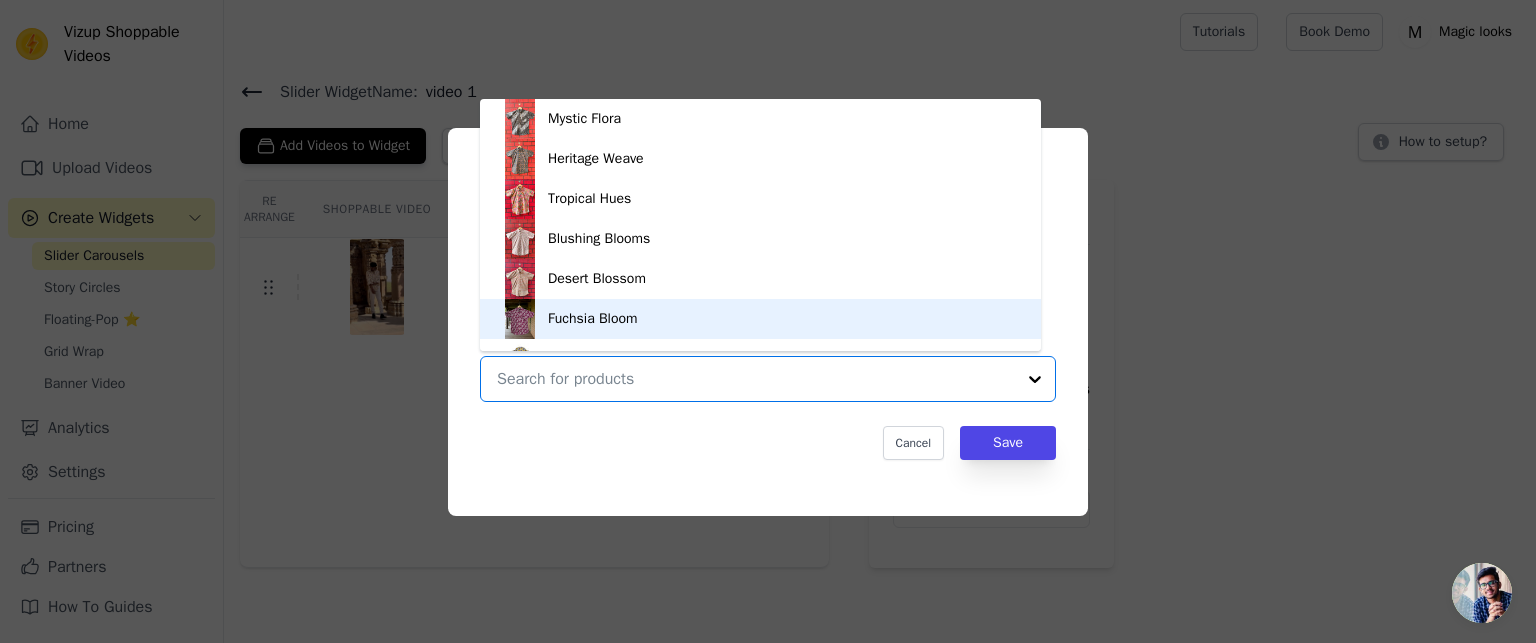 scroll, scrollTop: 600, scrollLeft: 0, axis: vertical 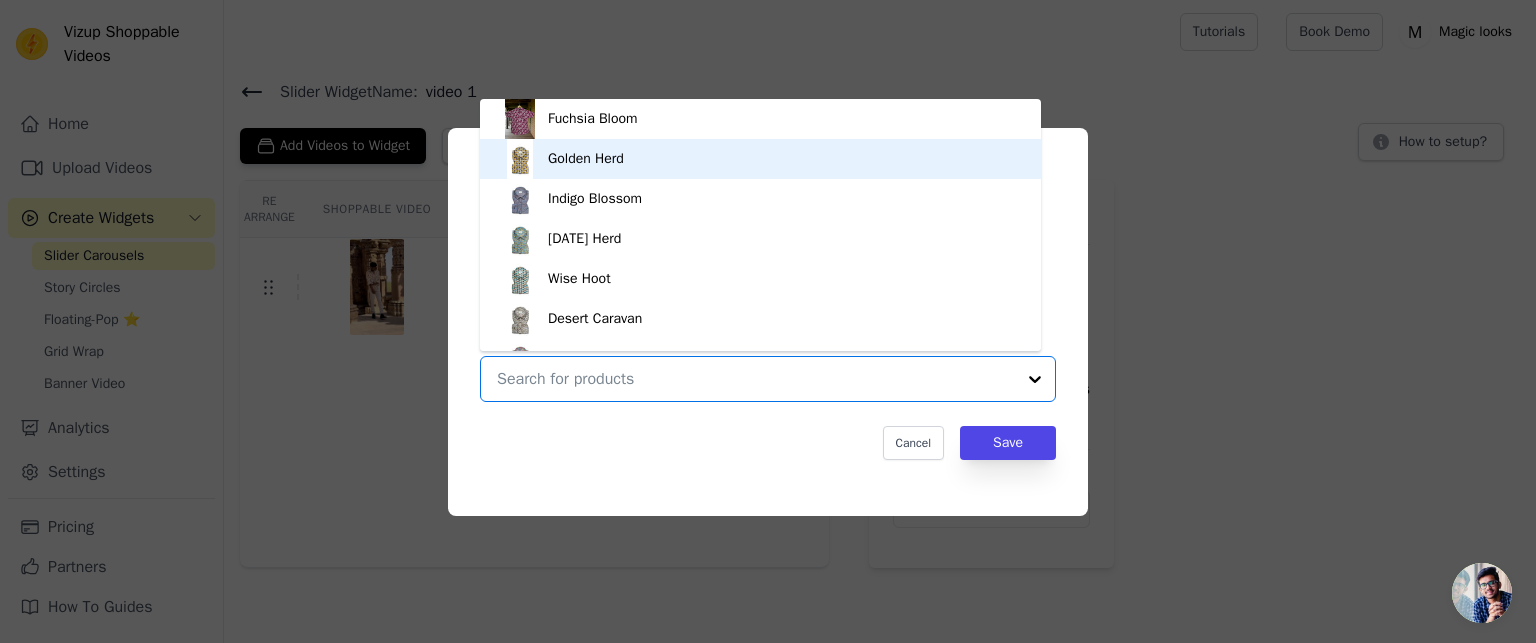 click on "Golden Herd" at bounding box center (760, 159) 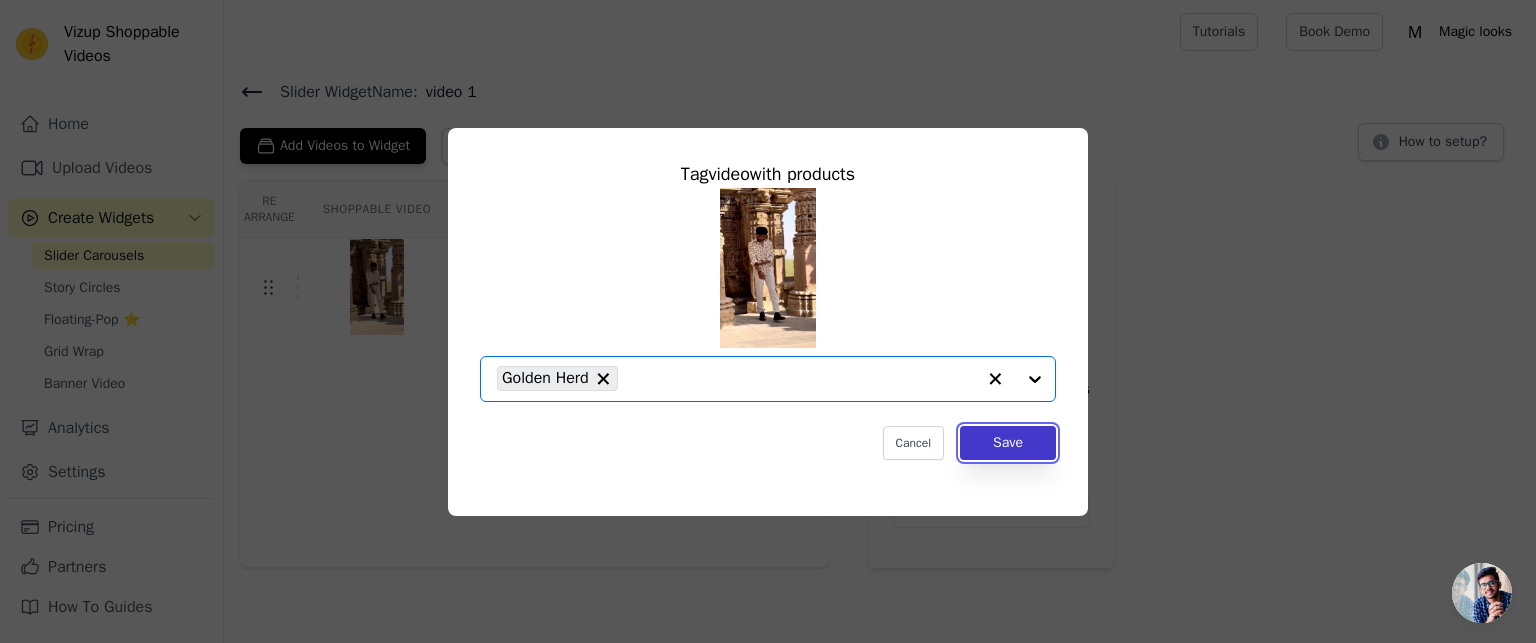click on "Save" at bounding box center [1008, 443] 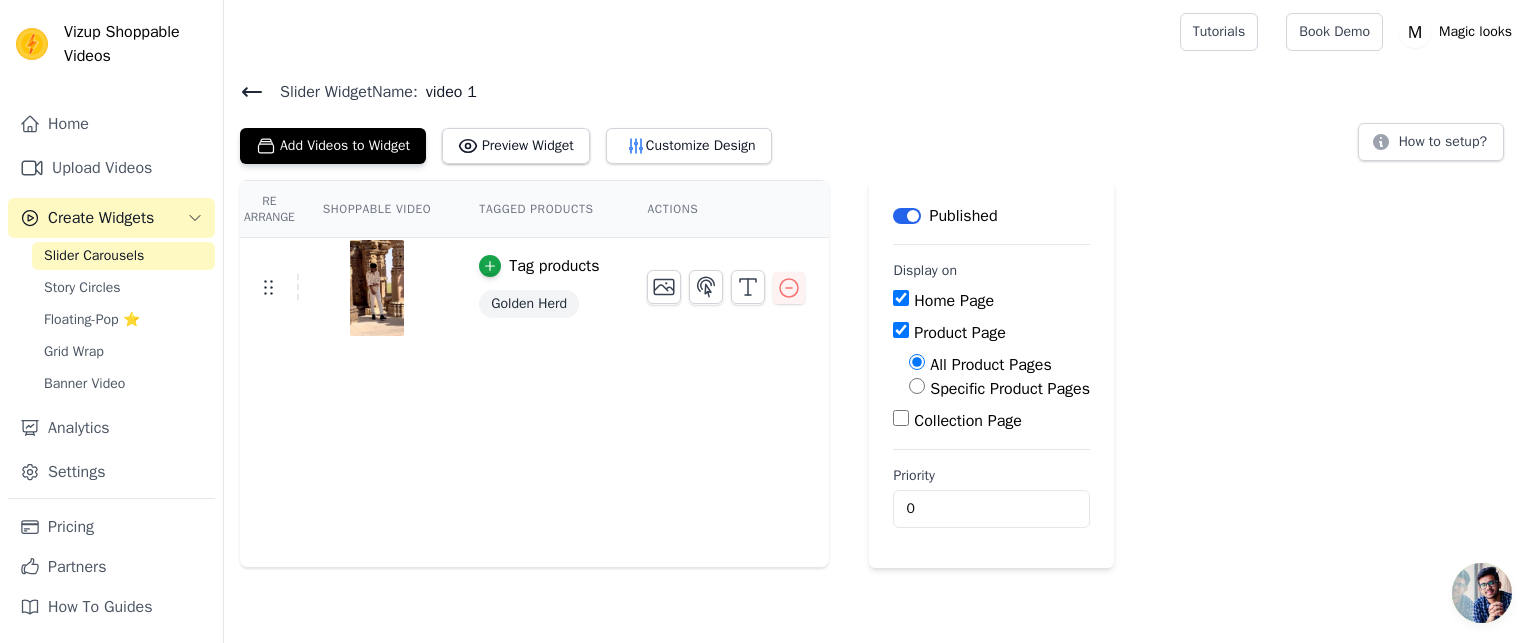 click on "Slider Carousels" at bounding box center (94, 256) 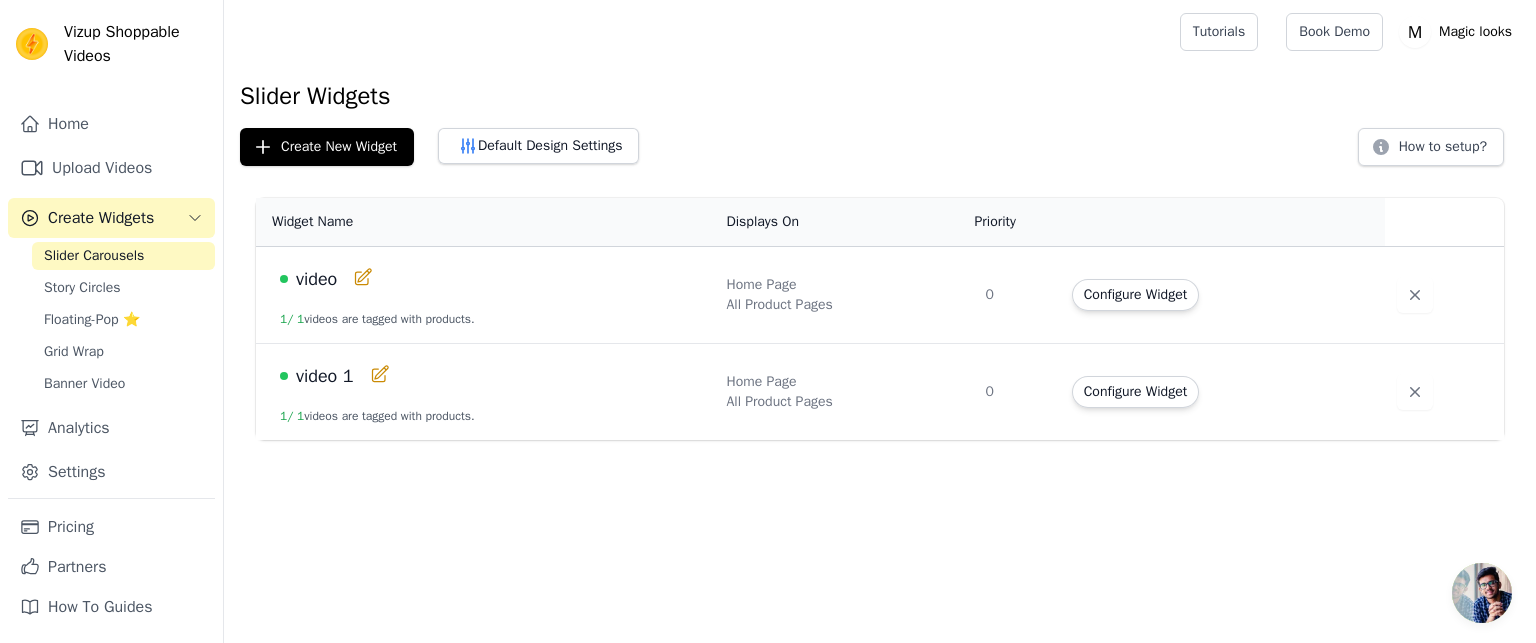 click on "0" at bounding box center (1016, 295) 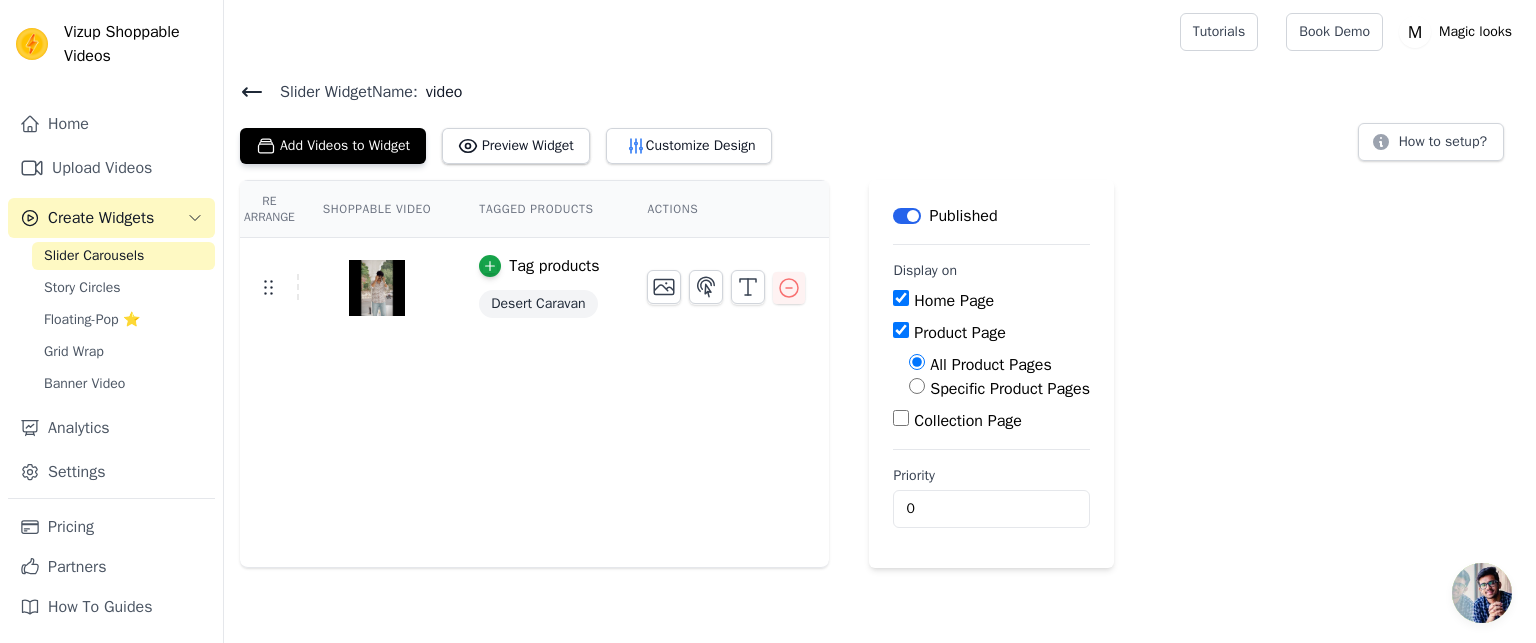 click on "Desert Caravan" at bounding box center [538, 304] 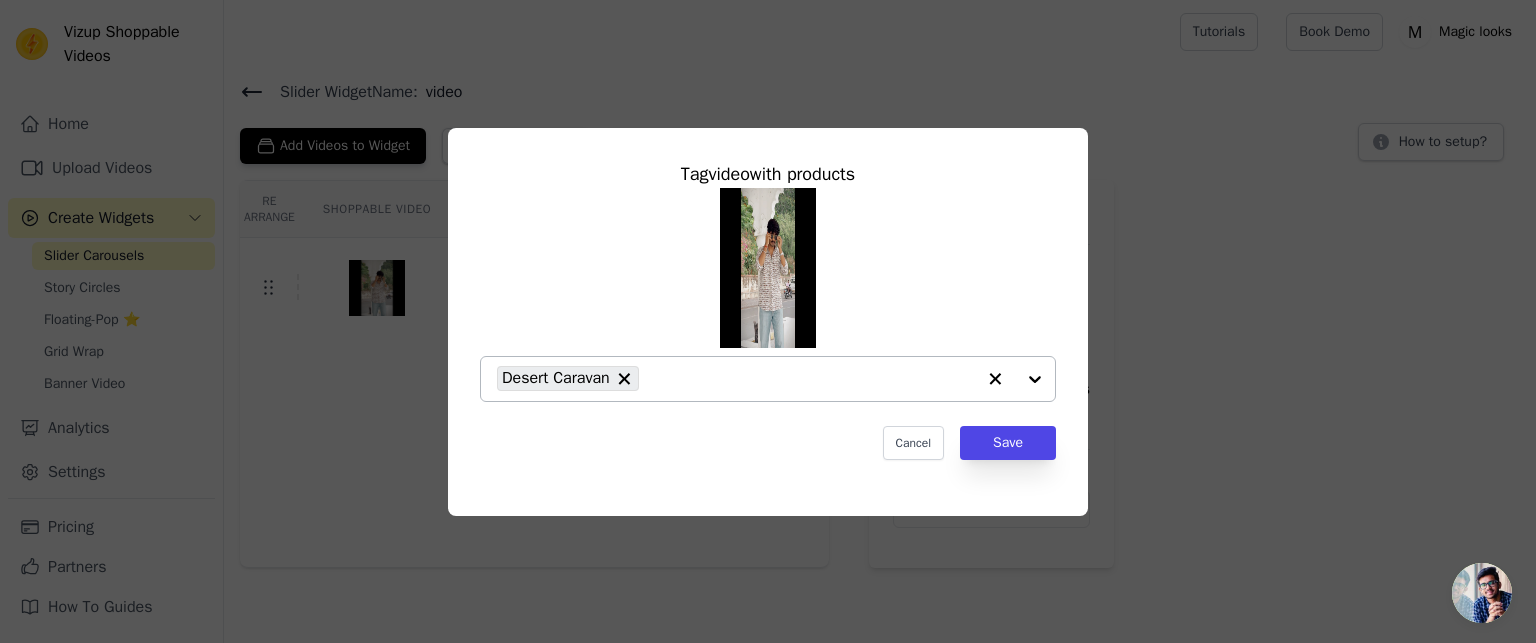 click 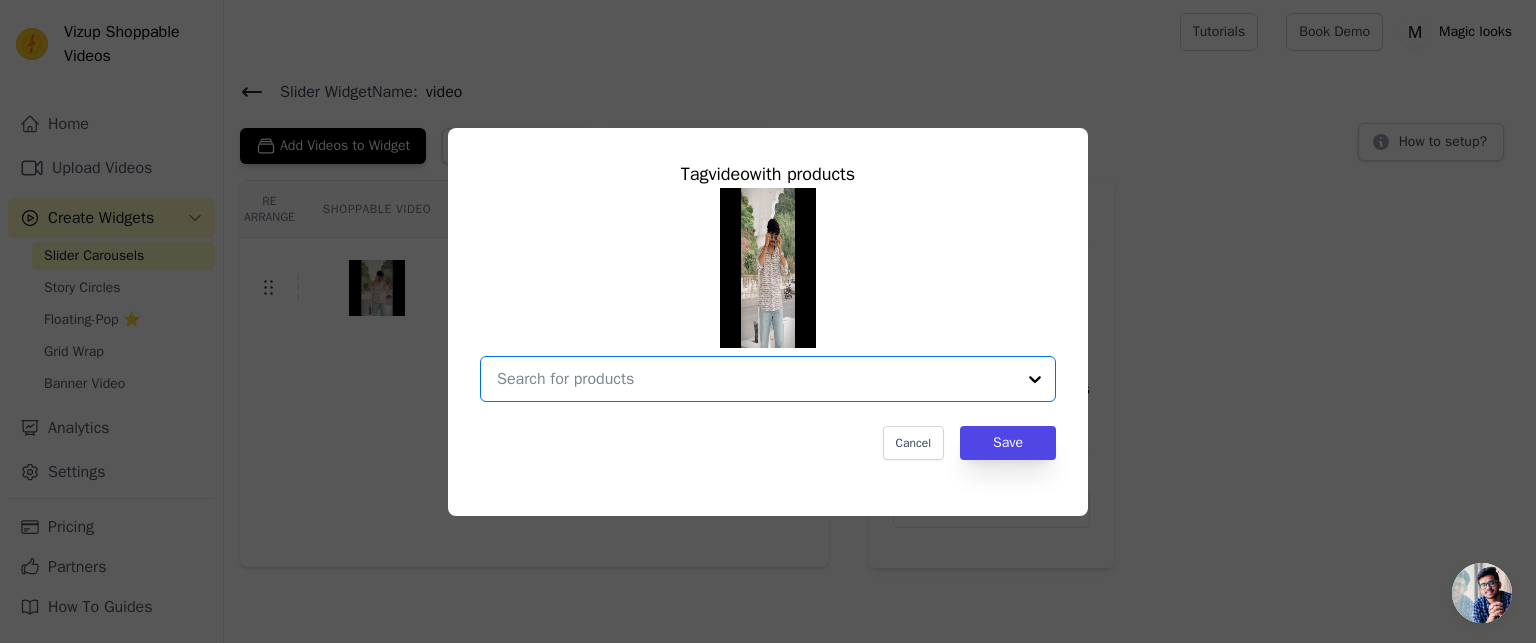 click at bounding box center [756, 379] 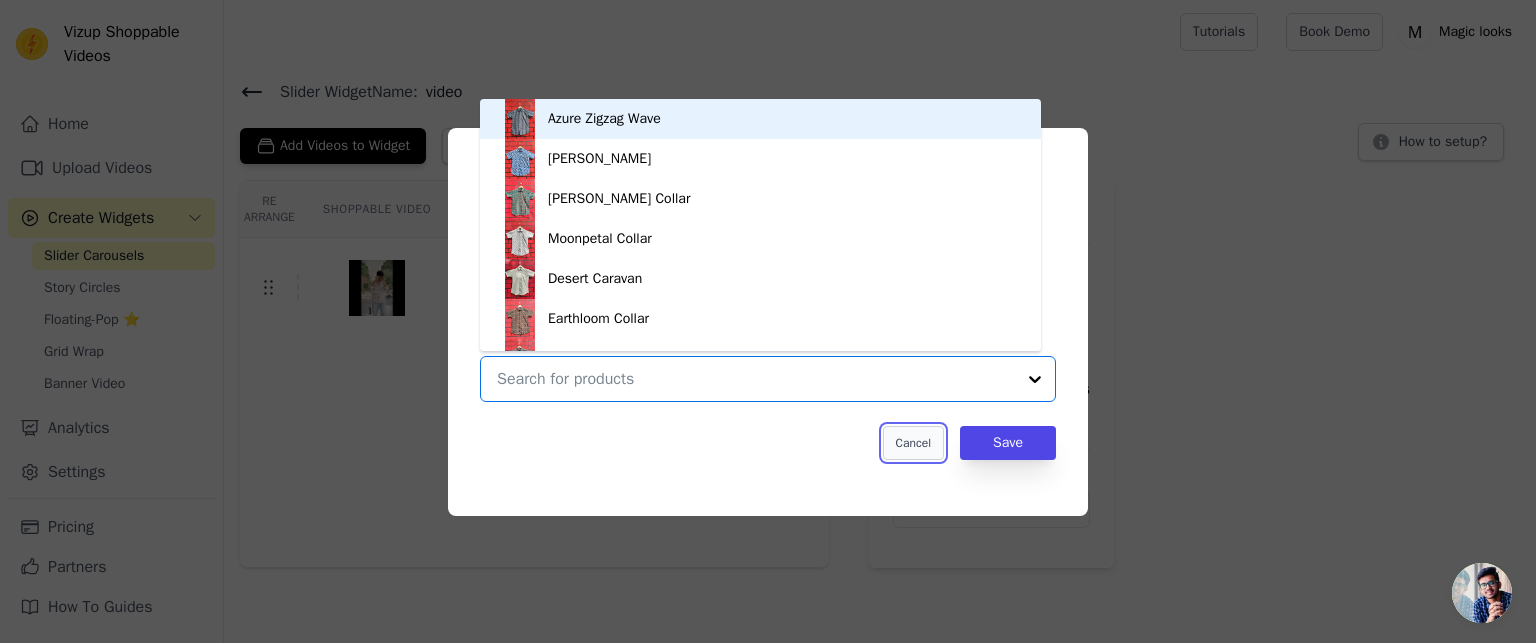 click on "Cancel" at bounding box center [913, 443] 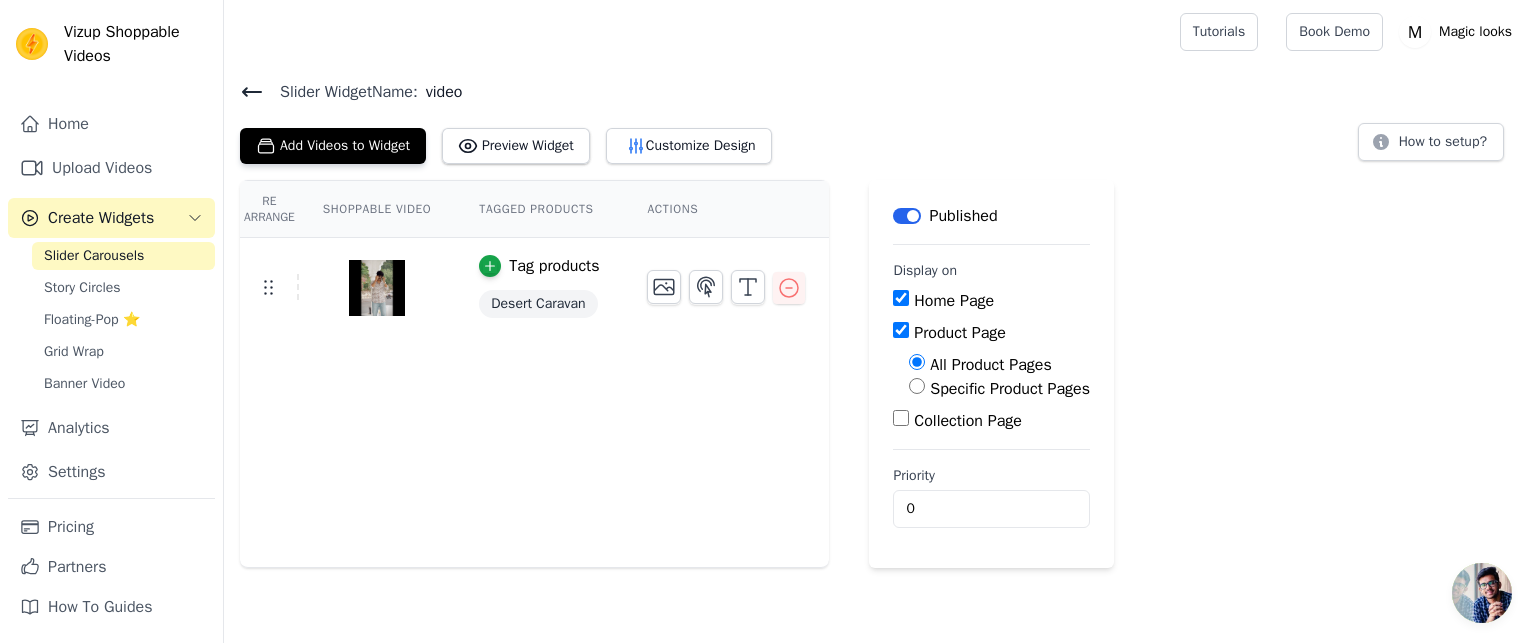 click on "Slider Carousels" at bounding box center (123, 256) 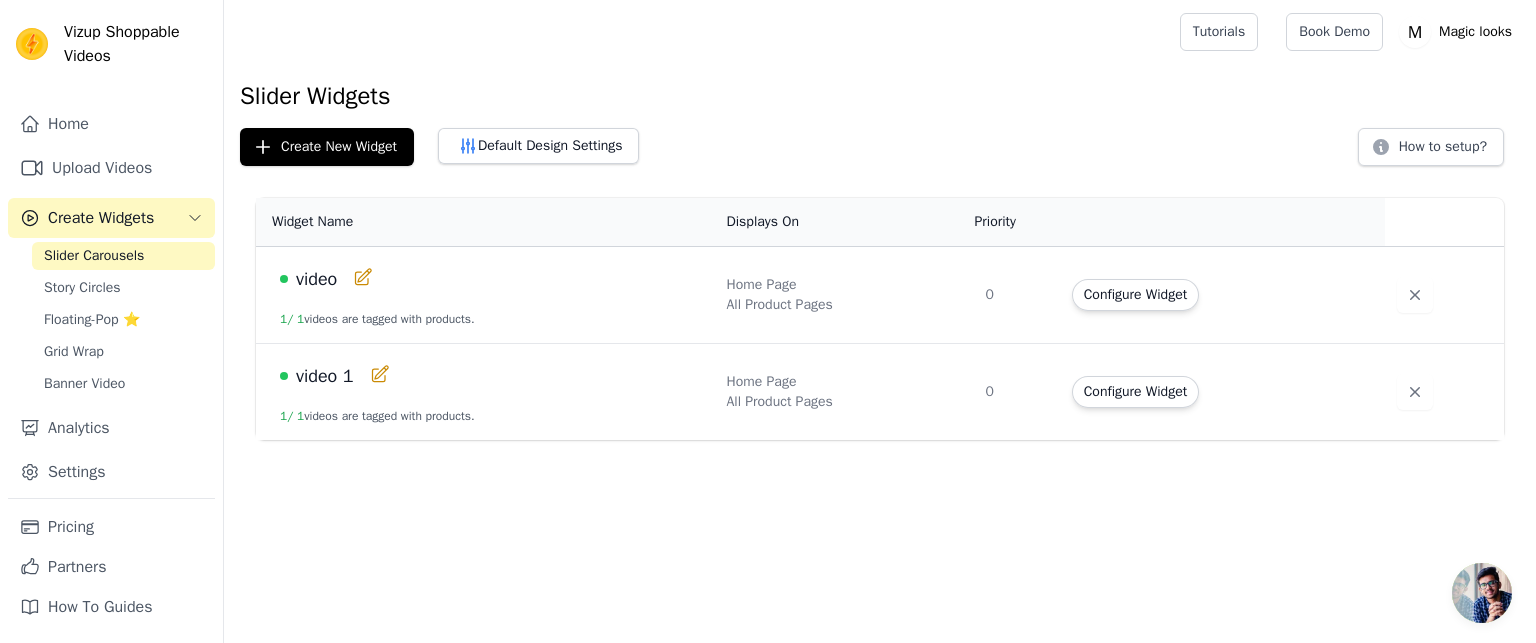 click on "Widget Name   Displays On   Priority   Actions     video     1  /   1  videos are tagged with products.
Home Page   All Product Pages       0   Configure Widget       video 1     1  /   1  videos are tagged with products.
Home Page   All Product Pages       0   Configure Widget" at bounding box center [880, 319] 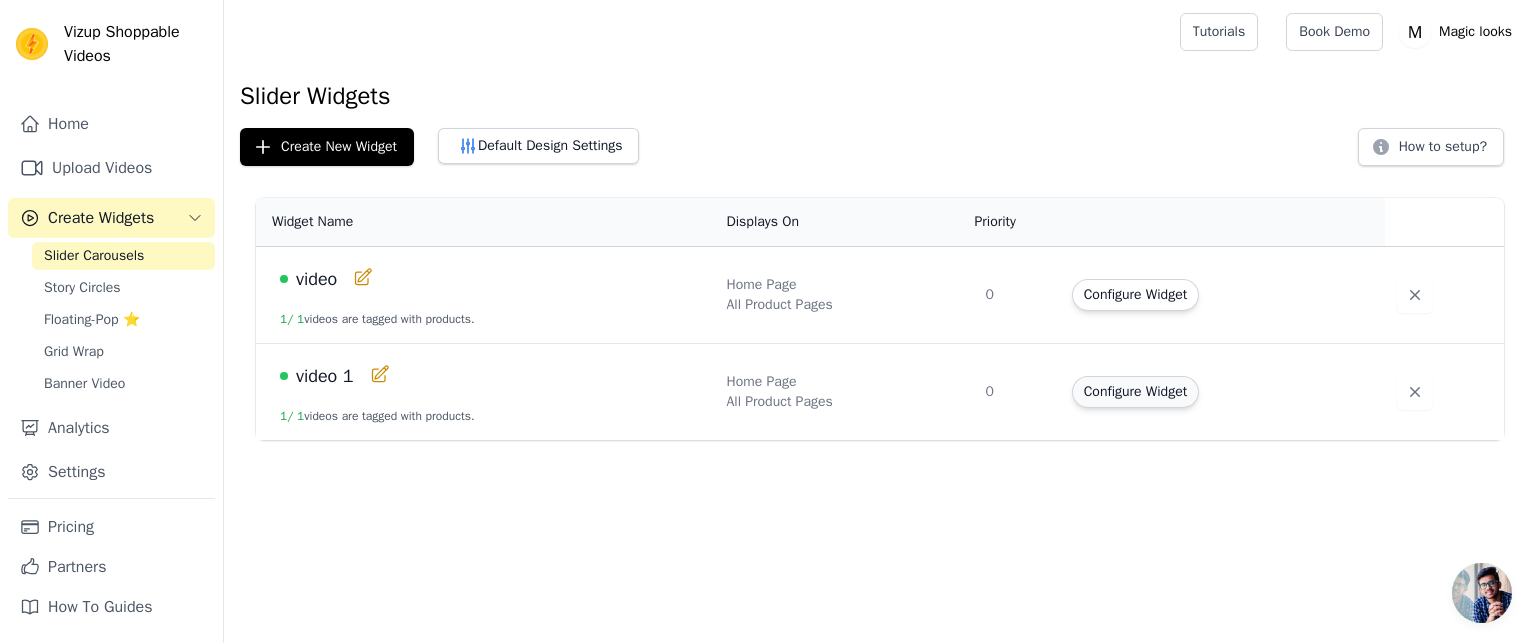 click on "Configure Widget" at bounding box center [1135, 392] 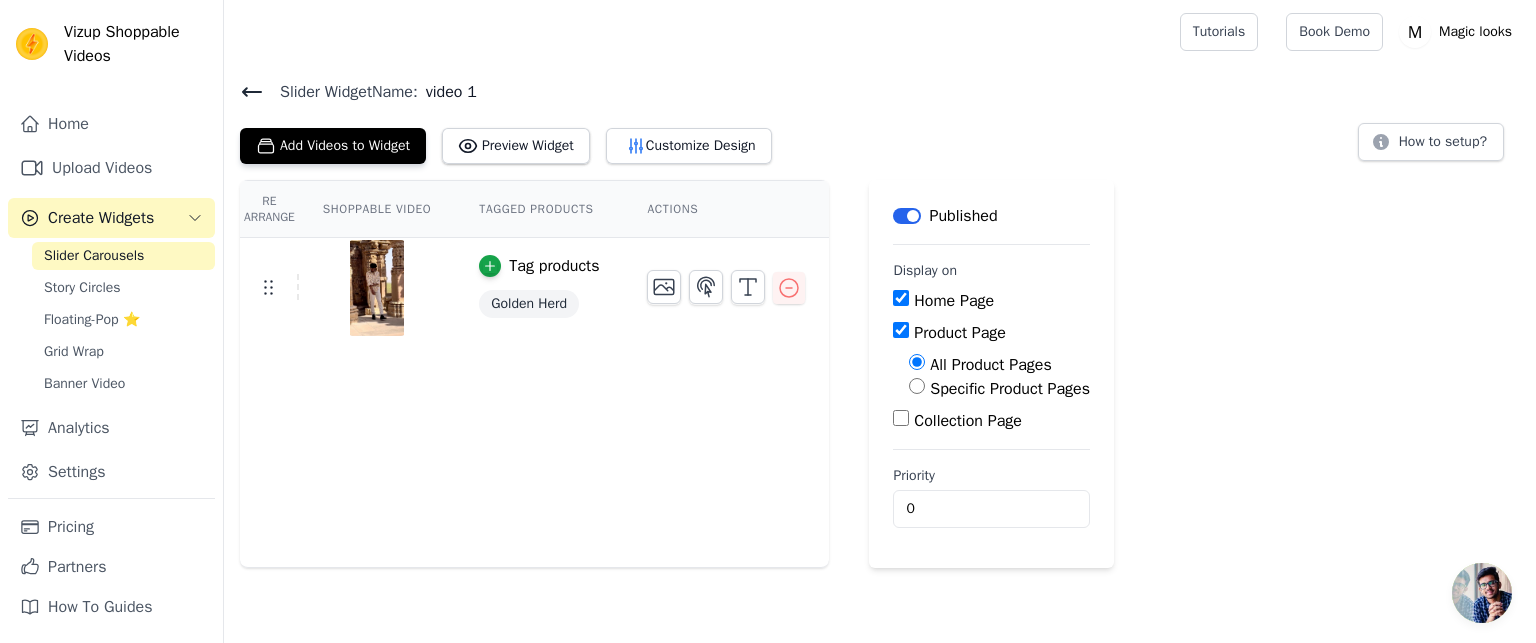 click on "Label" at bounding box center [907, 216] 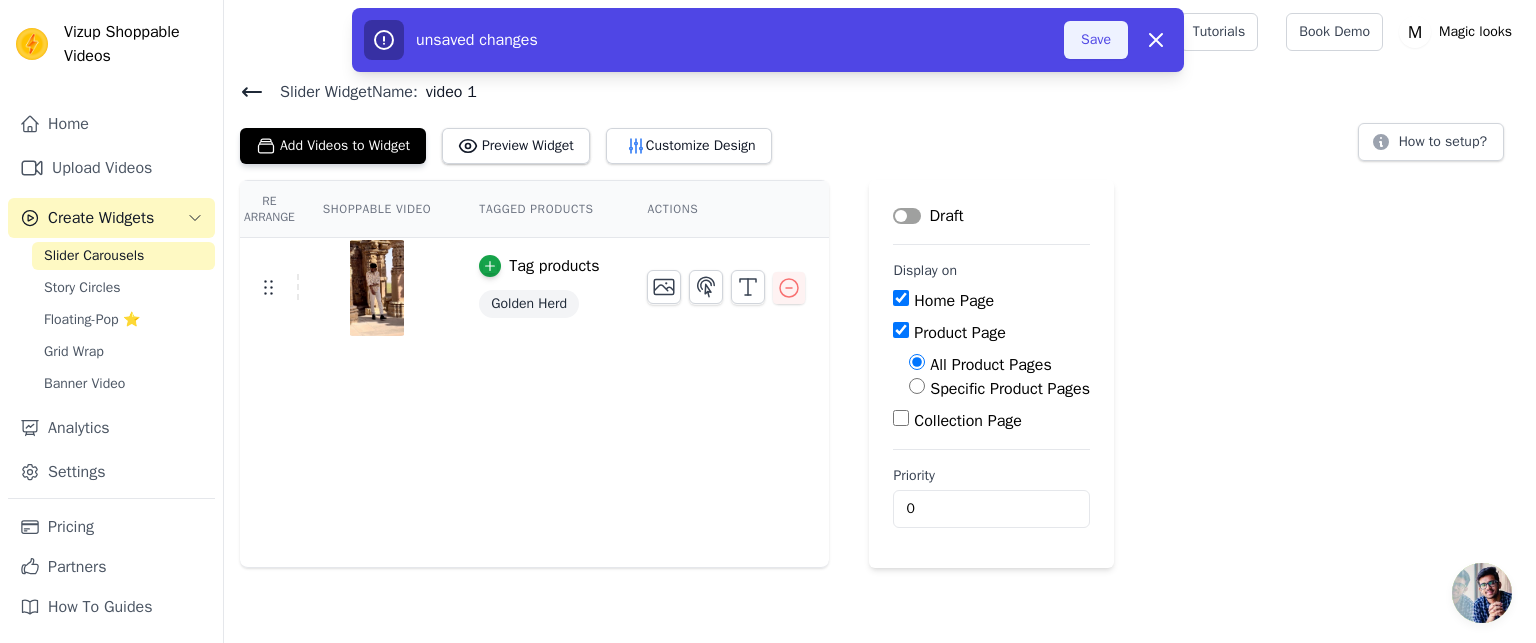 click on "Save" at bounding box center [1096, 40] 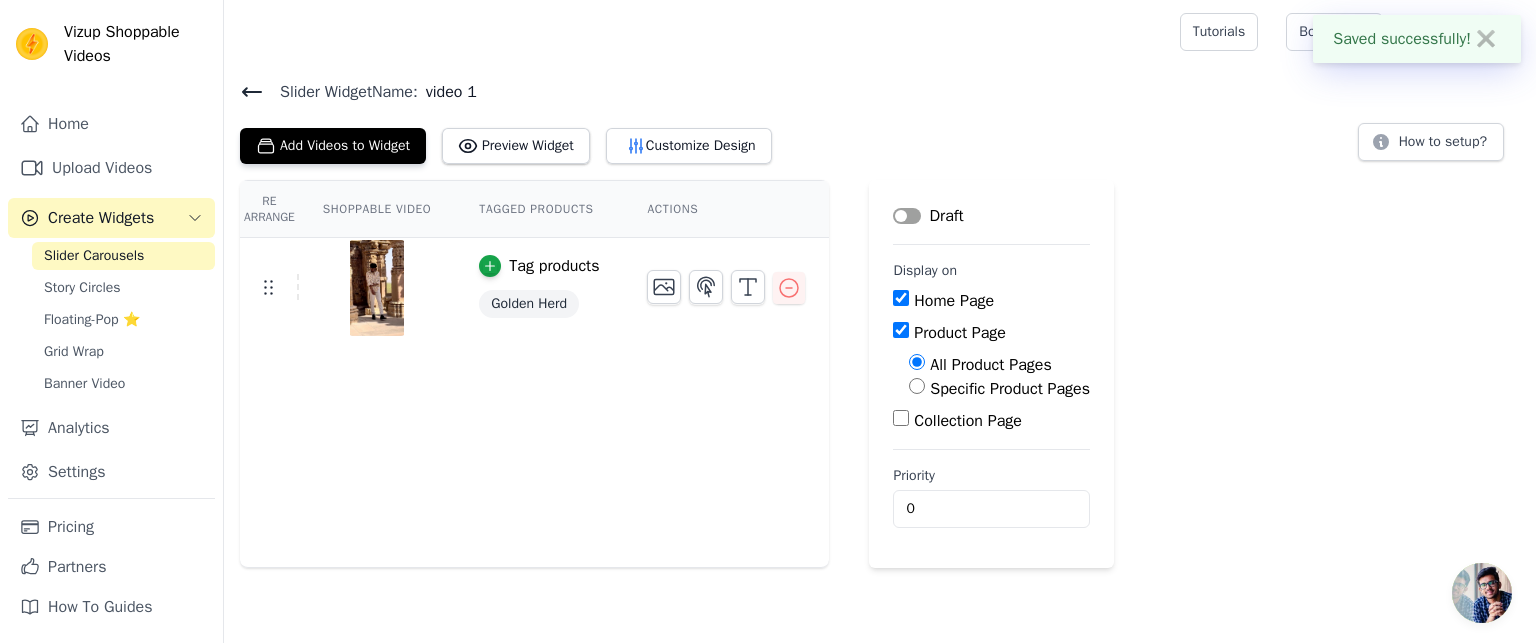 click at bounding box center [698, 32] 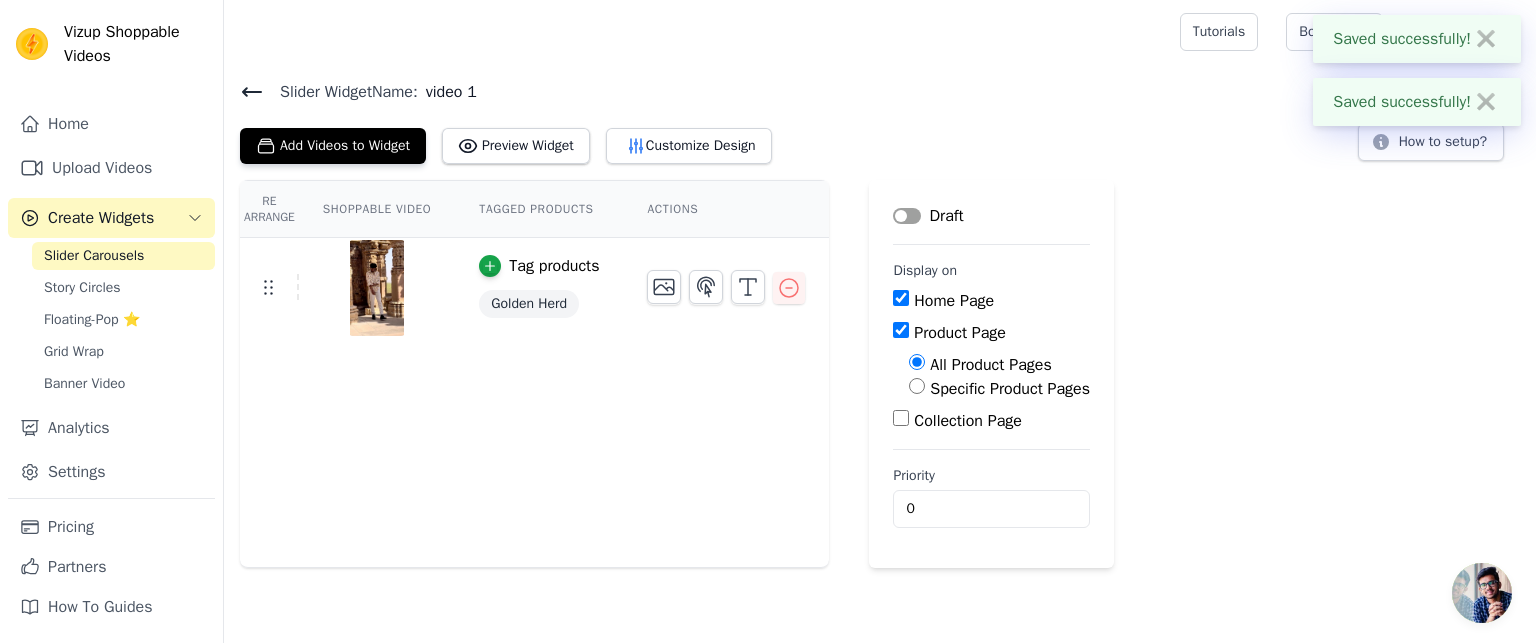 click on "Label" at bounding box center [907, 216] 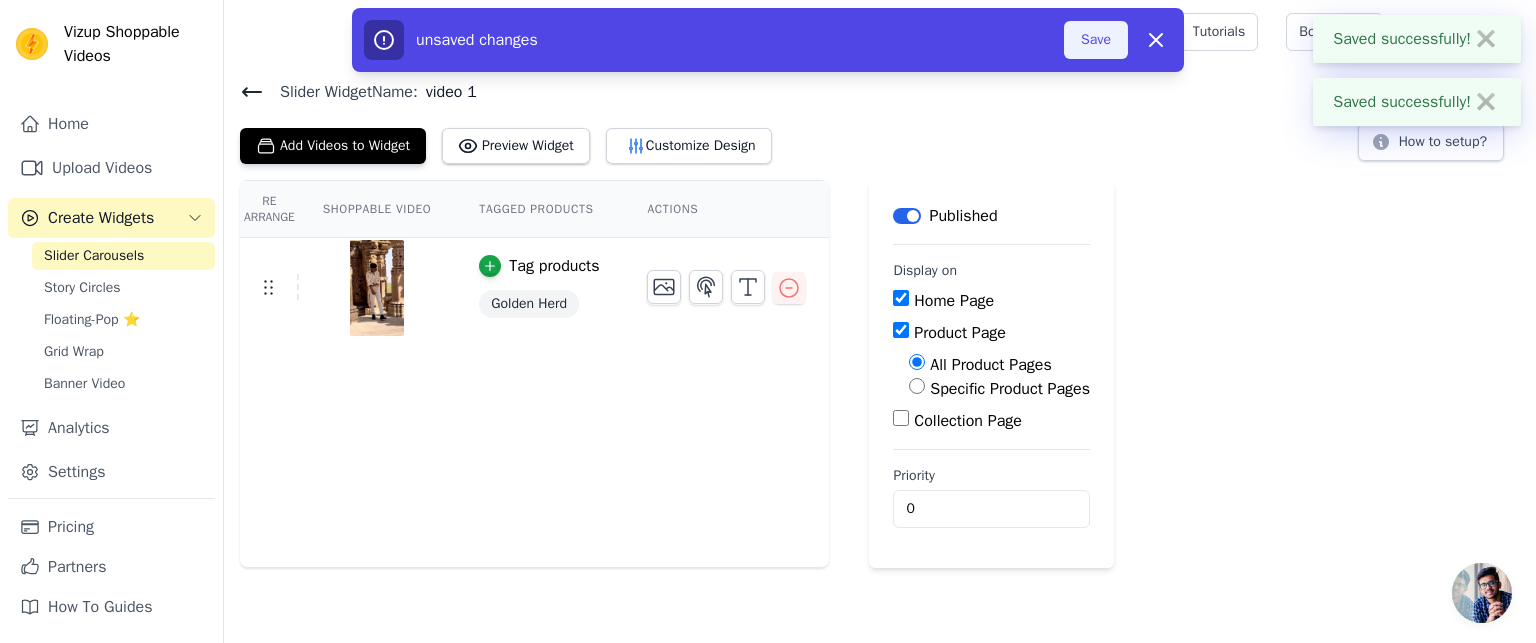 click on "Save" at bounding box center (1096, 40) 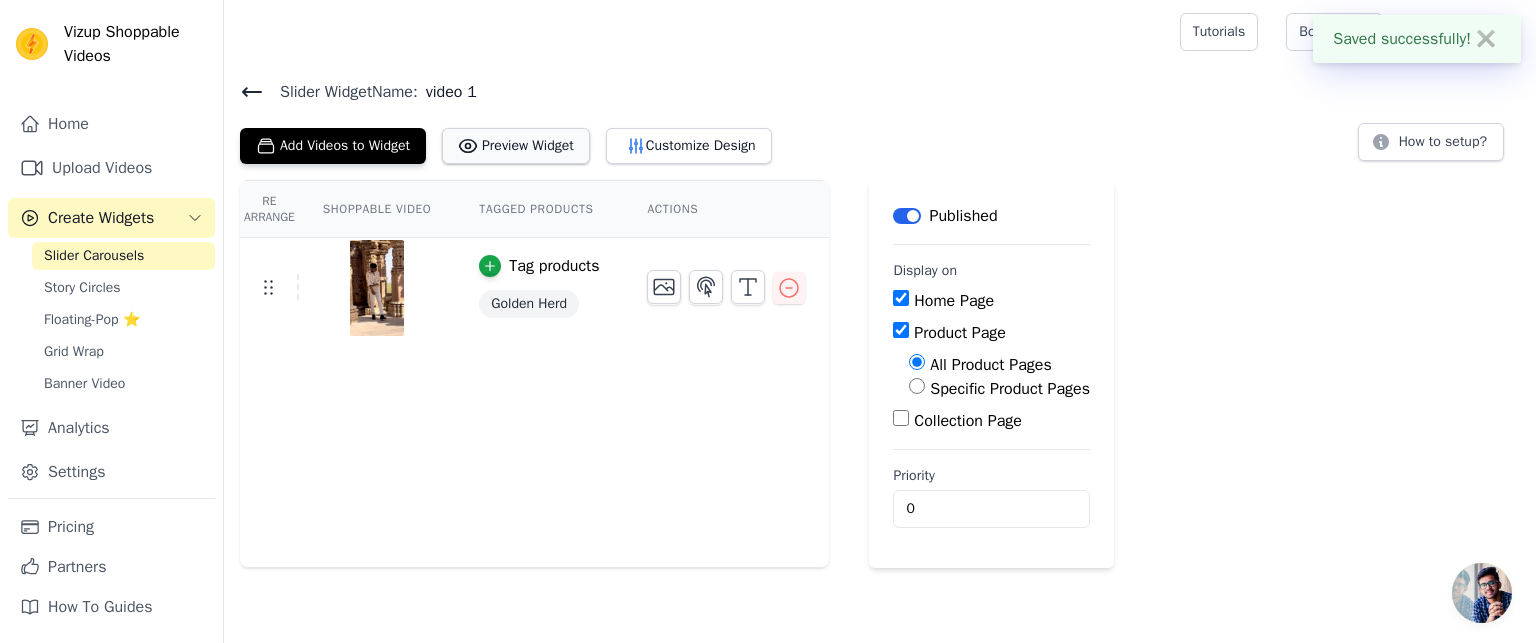 click on "Preview Widget" at bounding box center [516, 146] 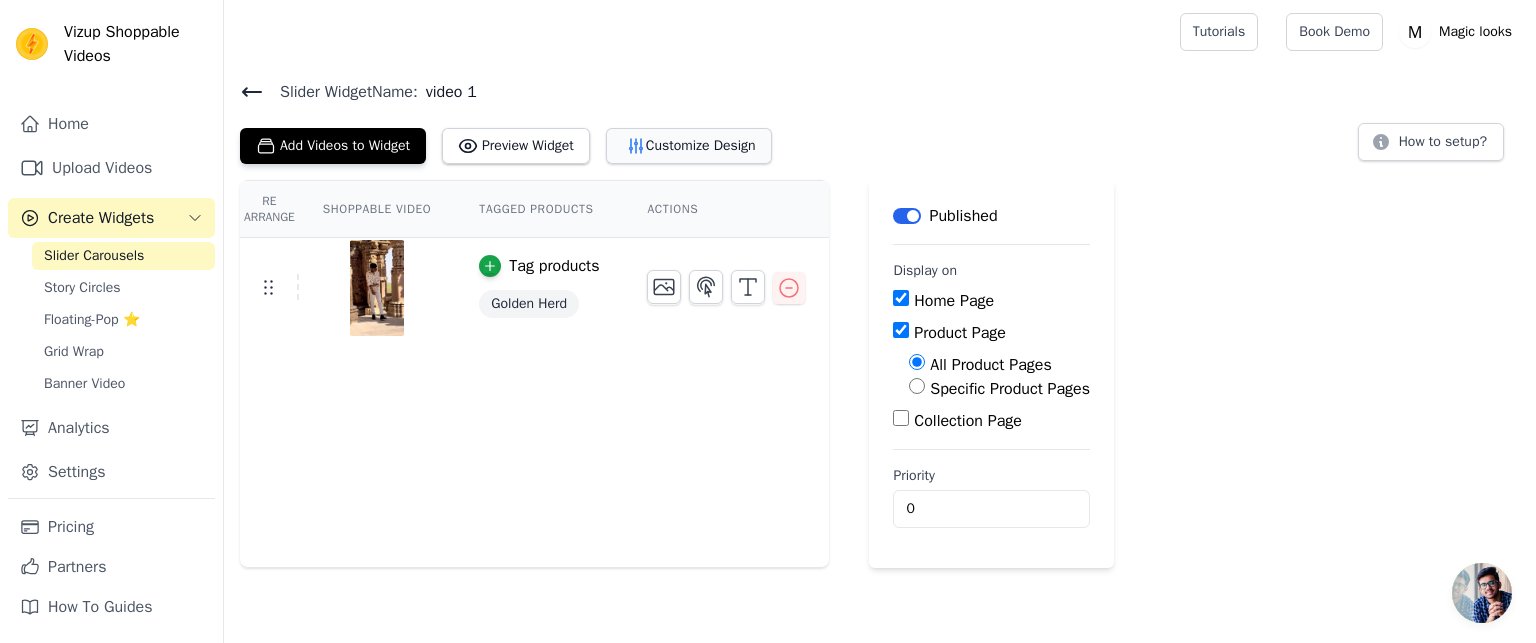 click on "Customize Design" at bounding box center (689, 146) 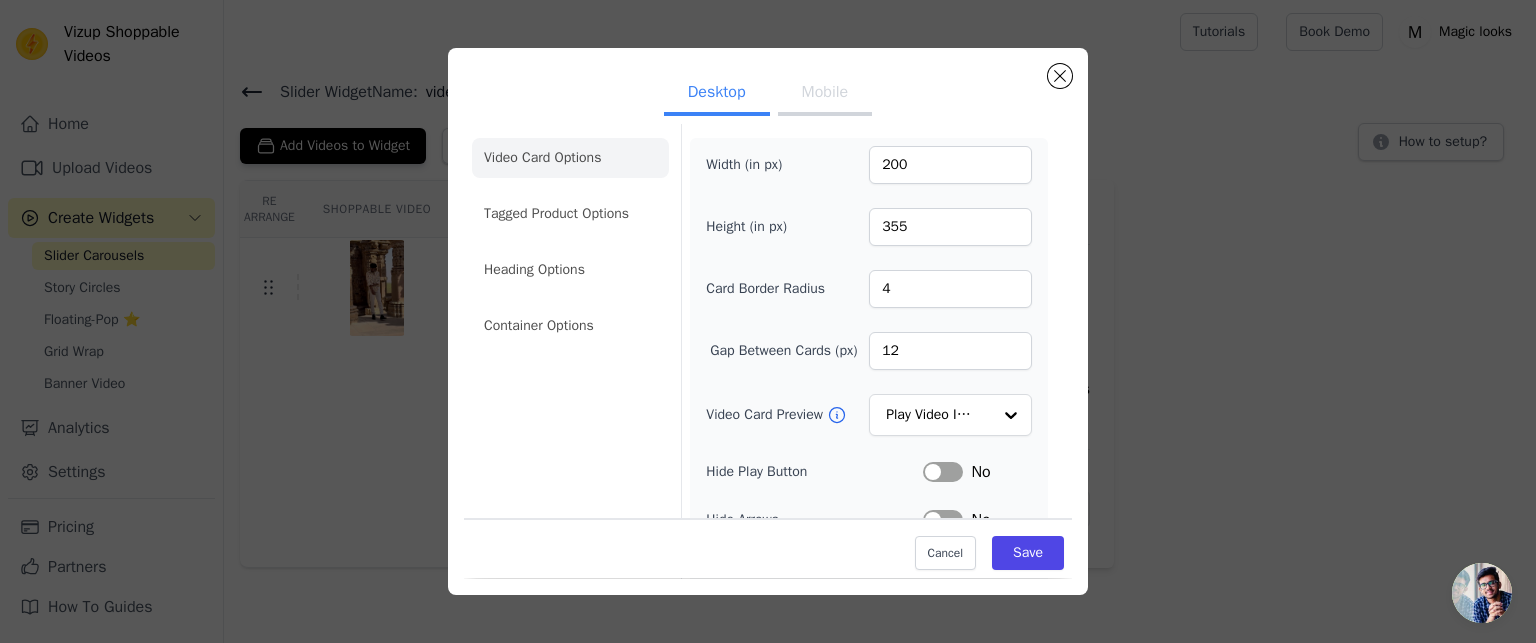 scroll, scrollTop: 0, scrollLeft: 0, axis: both 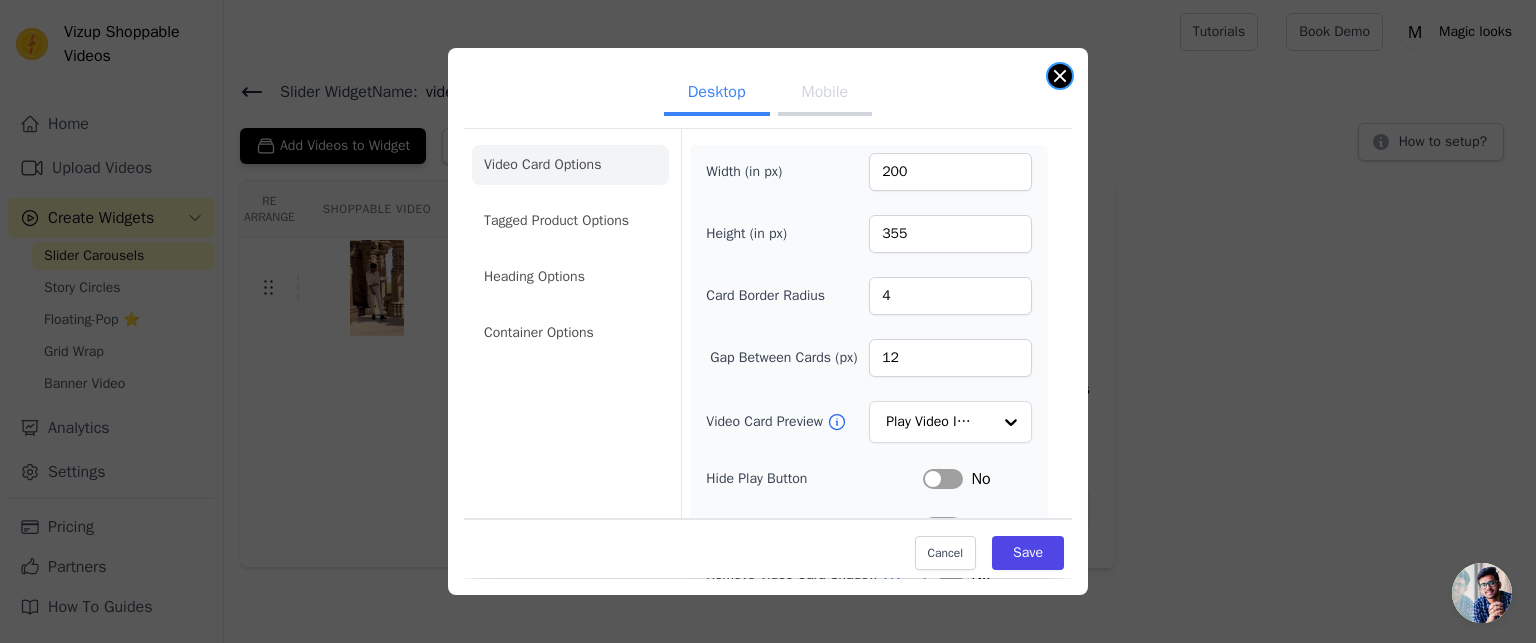 click at bounding box center [1060, 76] 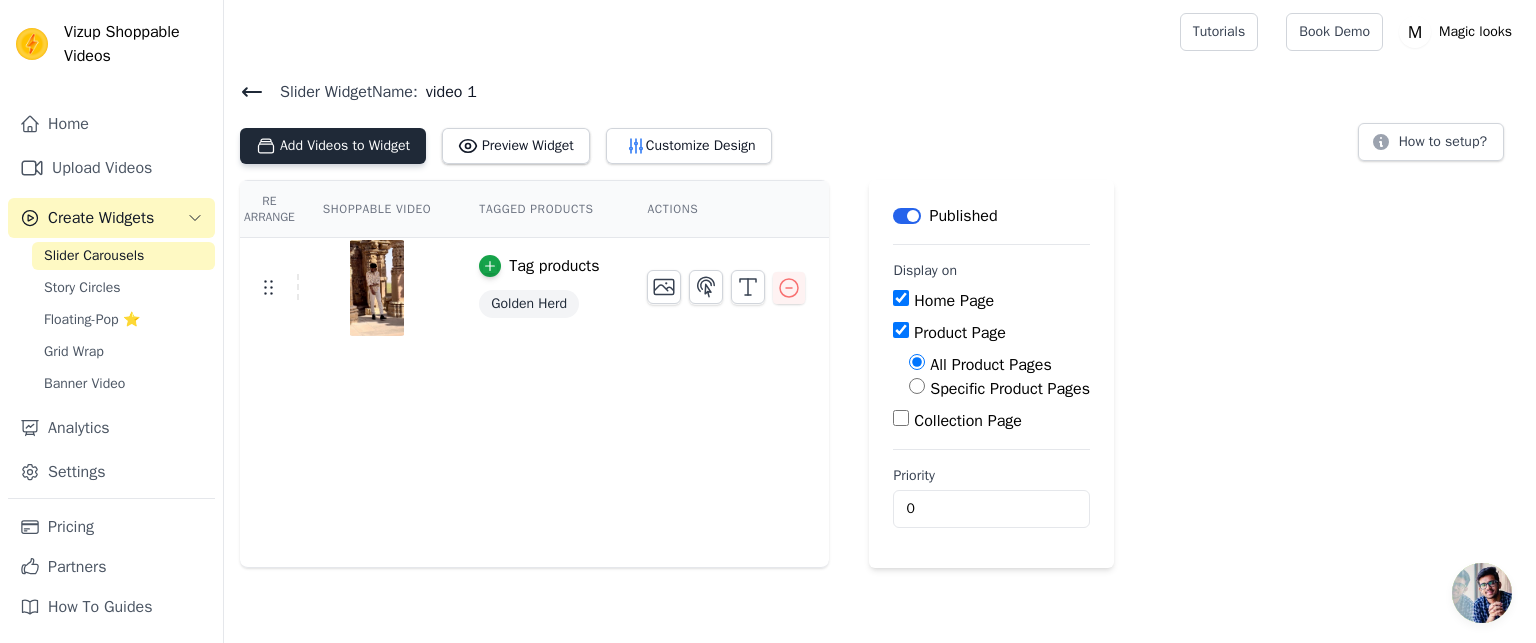 click on "Add Videos to Widget" at bounding box center [333, 146] 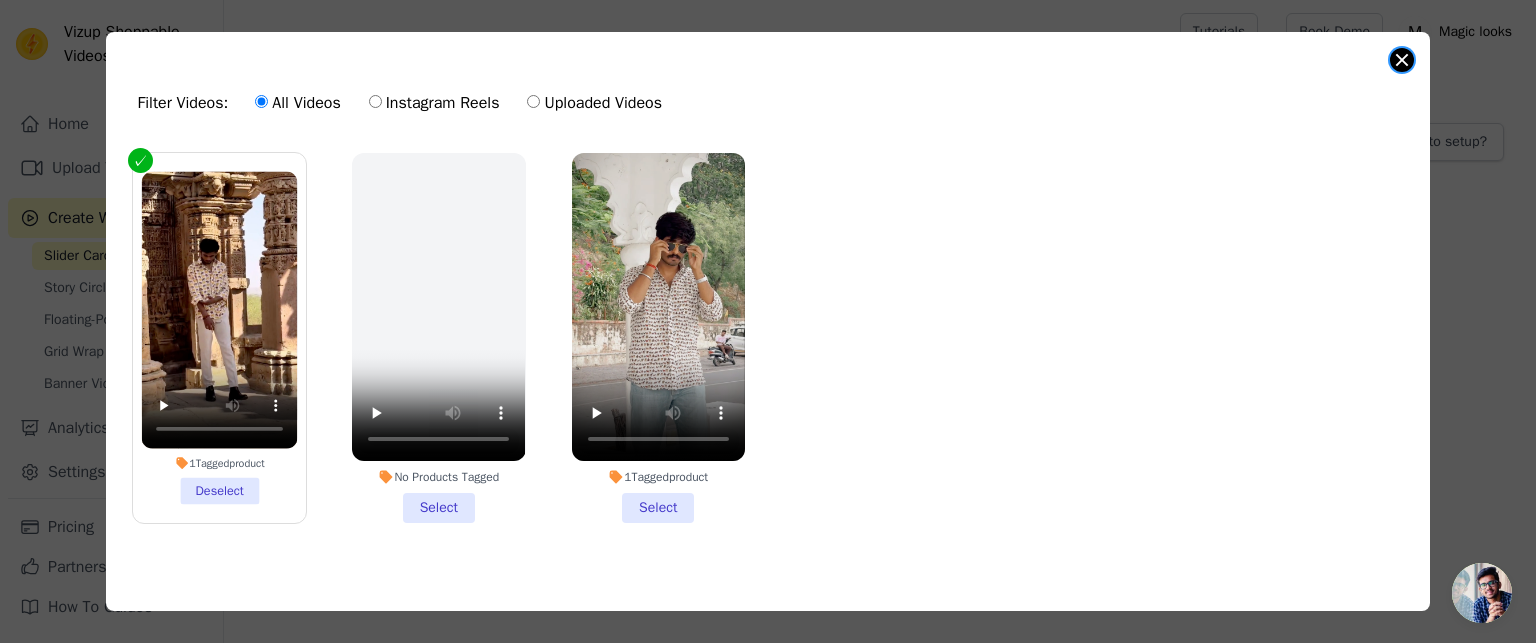 click at bounding box center (1402, 60) 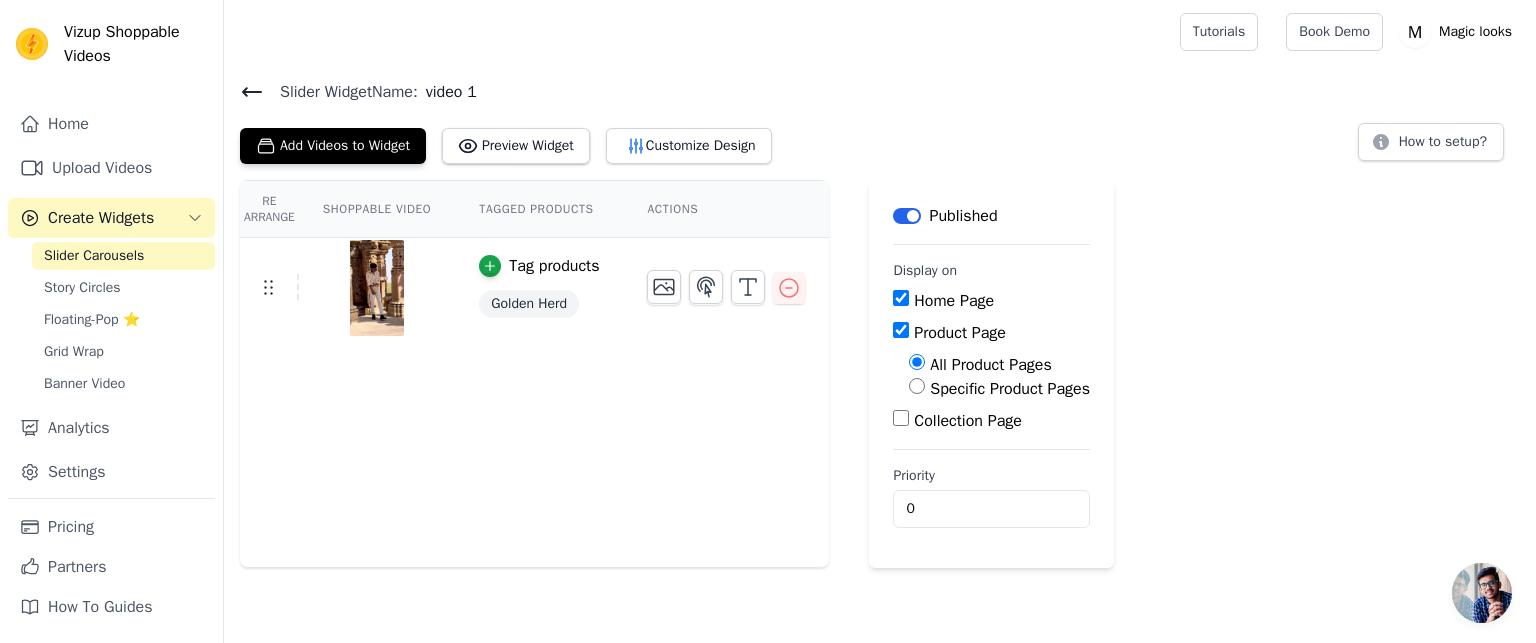 click on "Slider Carousels" at bounding box center (94, 256) 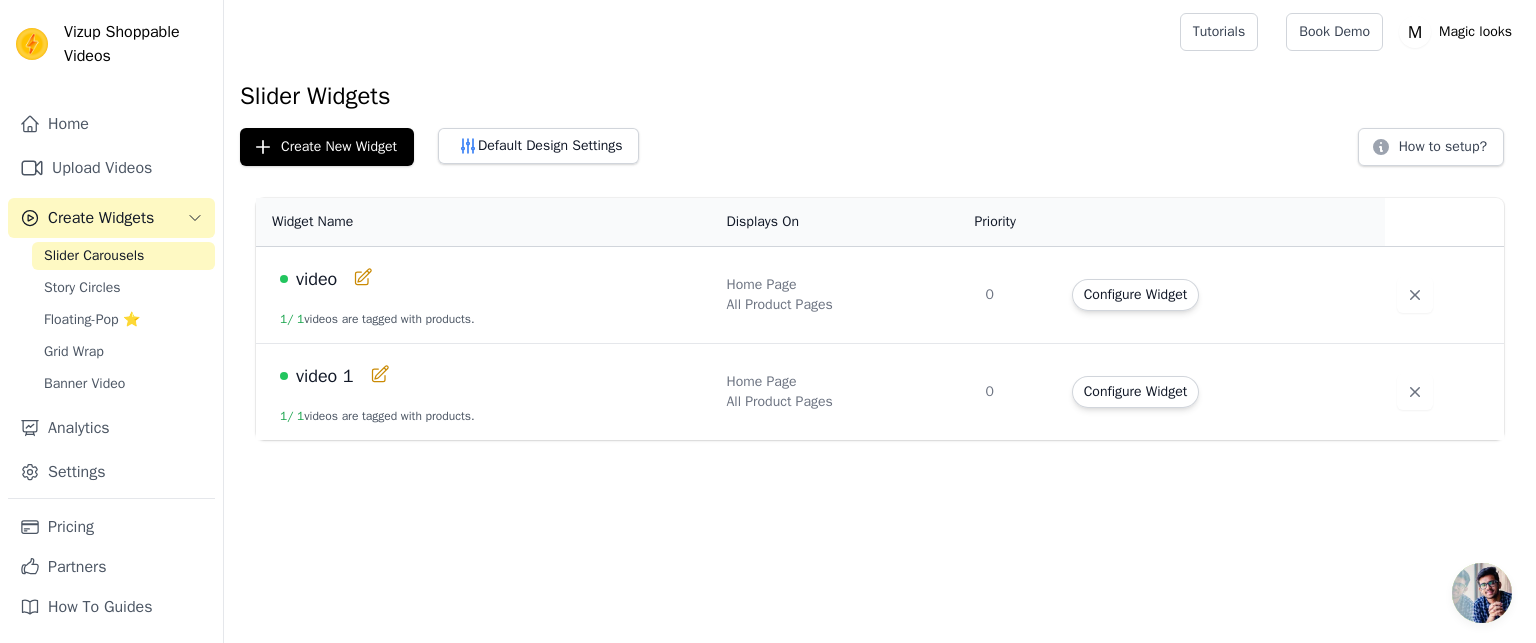 click on "video     1  /   1  videos are tagged with products." at bounding box center (485, 295) 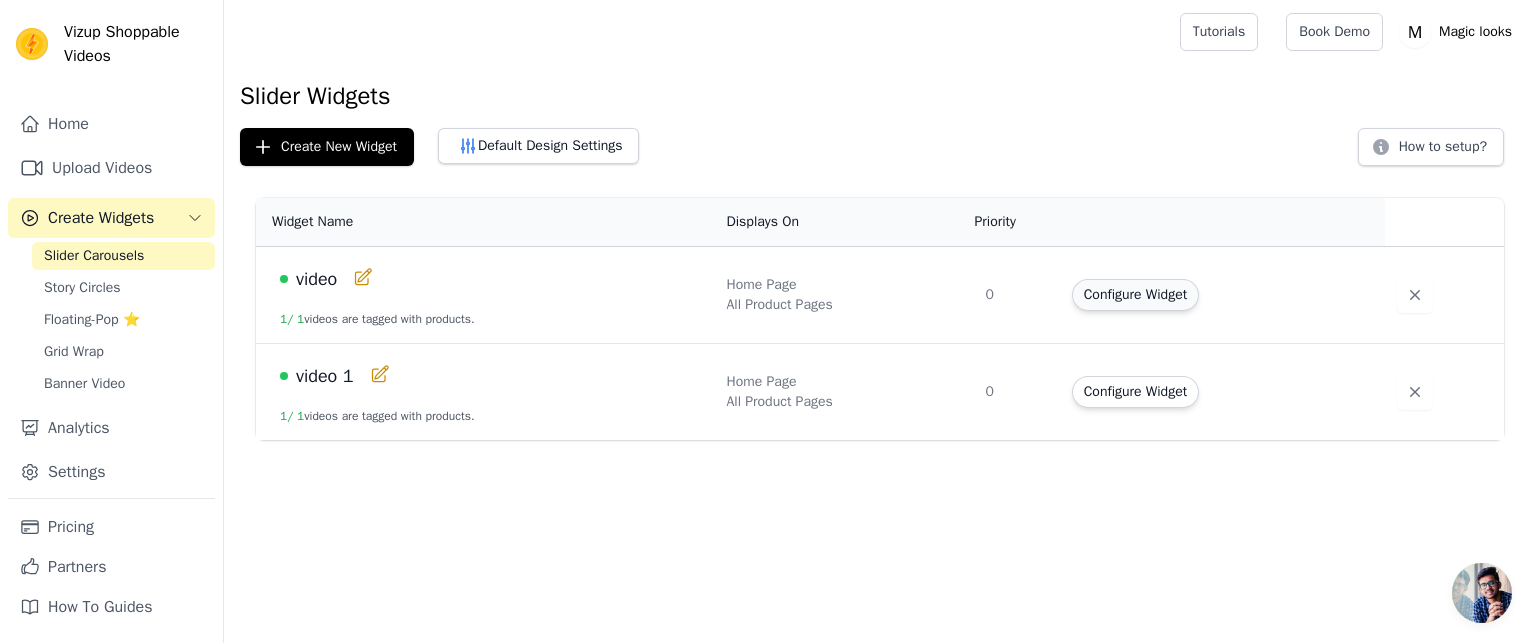 click on "Configure Widget" at bounding box center (1135, 295) 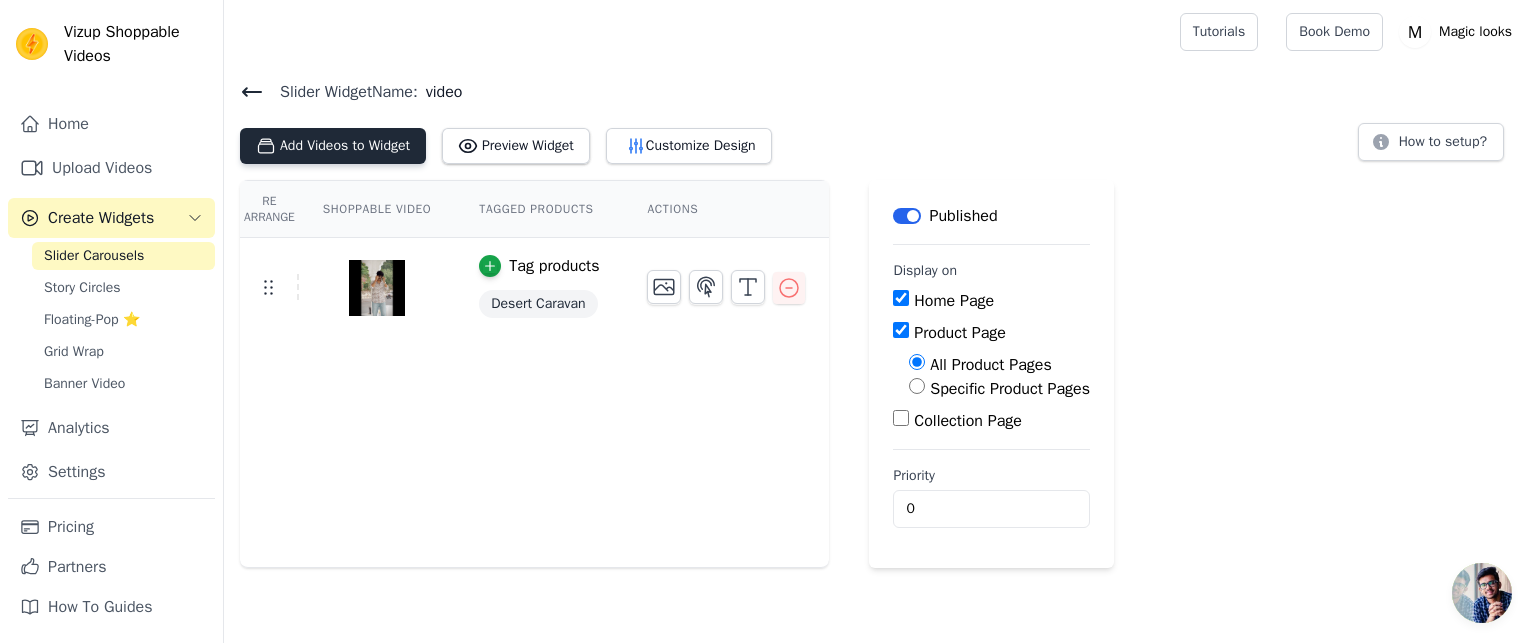 click on "Add Videos to Widget" at bounding box center [333, 146] 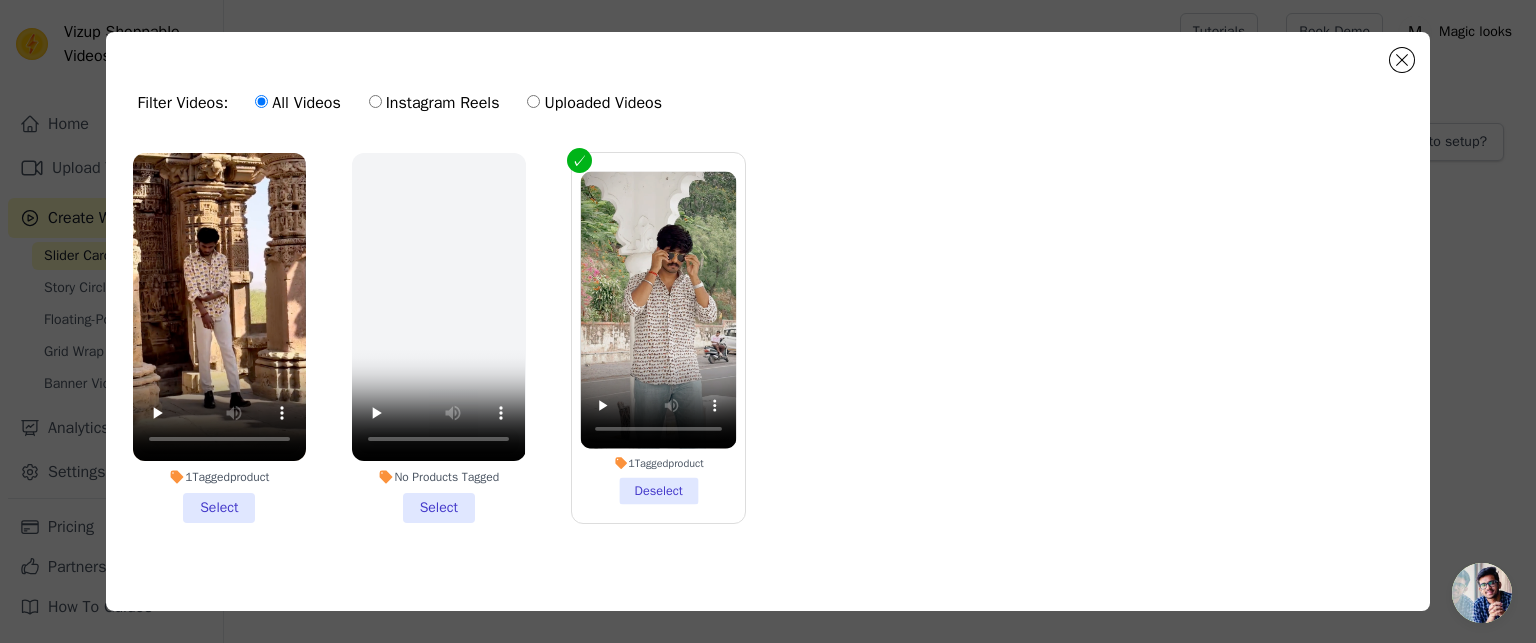 click on "1  Tagged  product     Select" at bounding box center [219, 338] 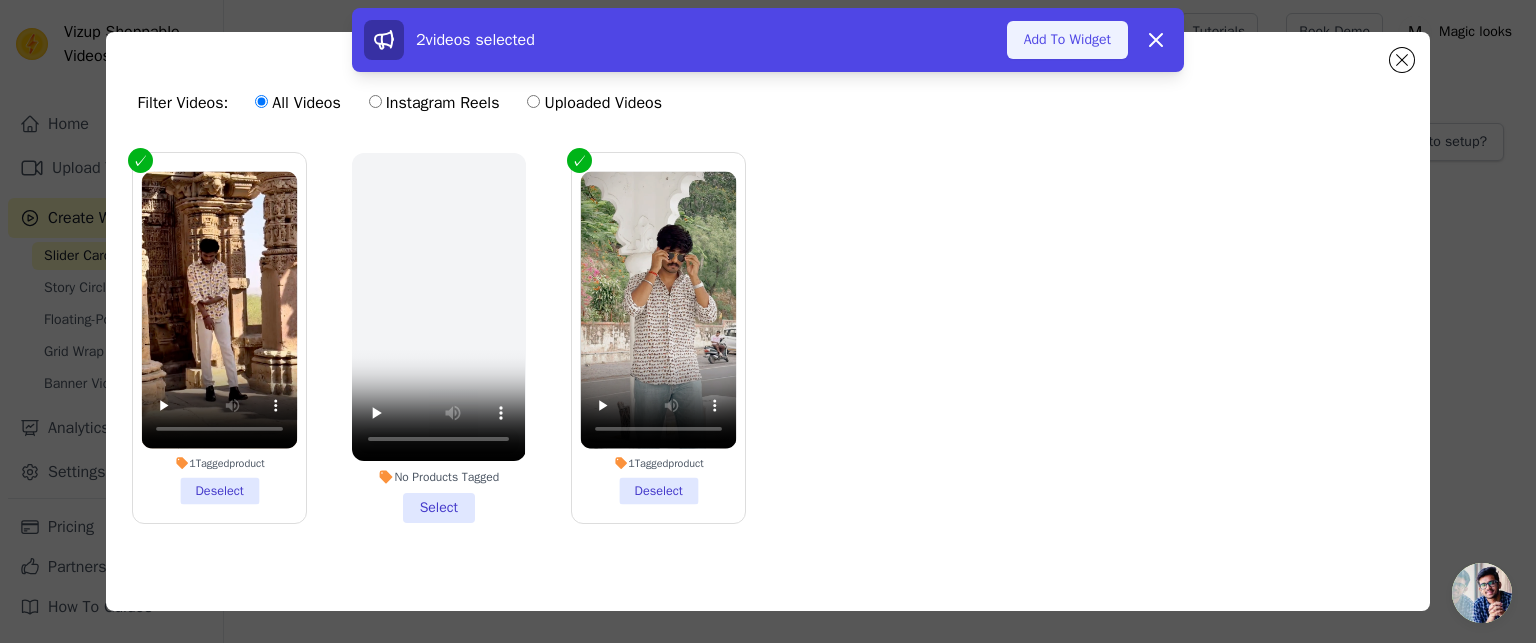 click on "Add To Widget" at bounding box center (1067, 40) 